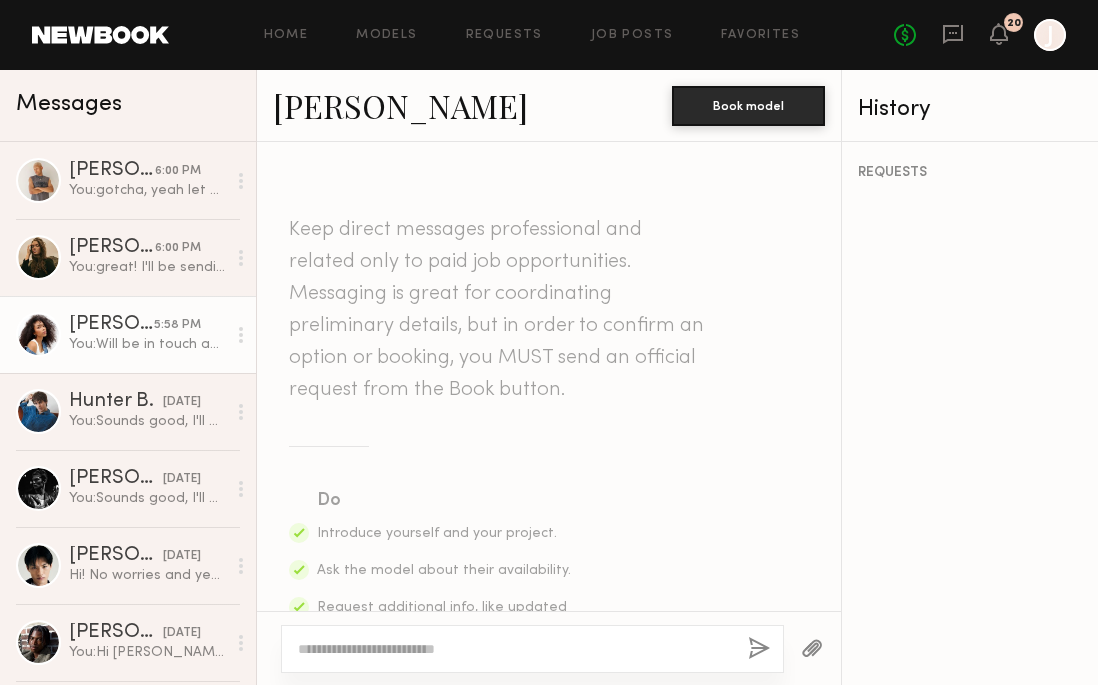 scroll, scrollTop: 0, scrollLeft: 0, axis: both 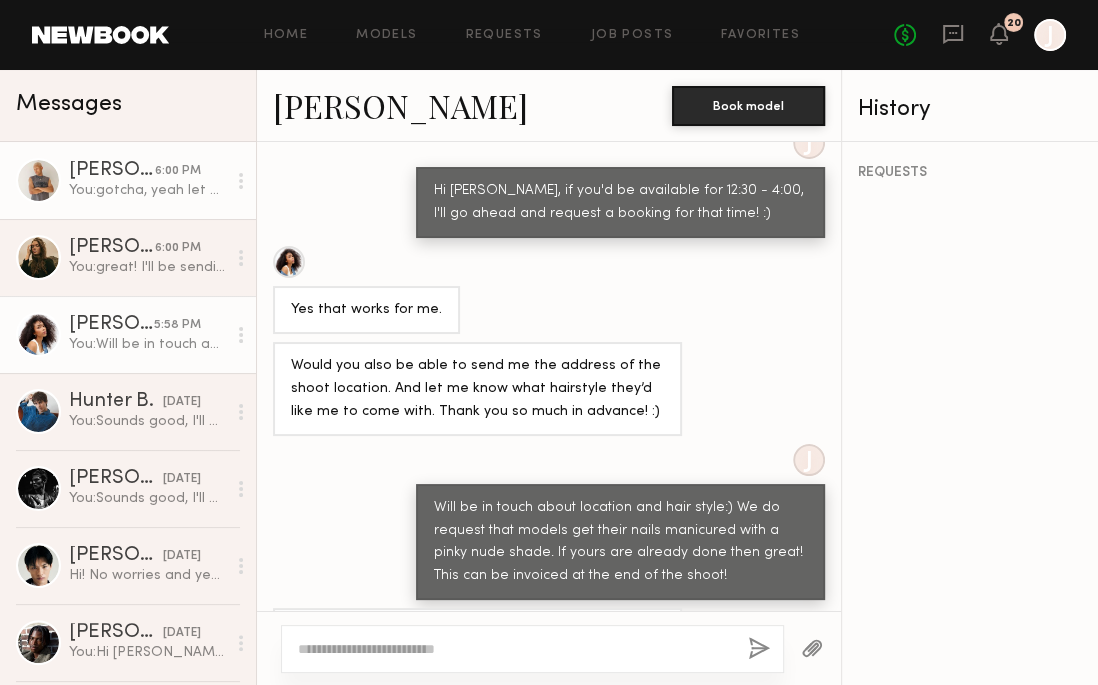 click on "6:00 PM" 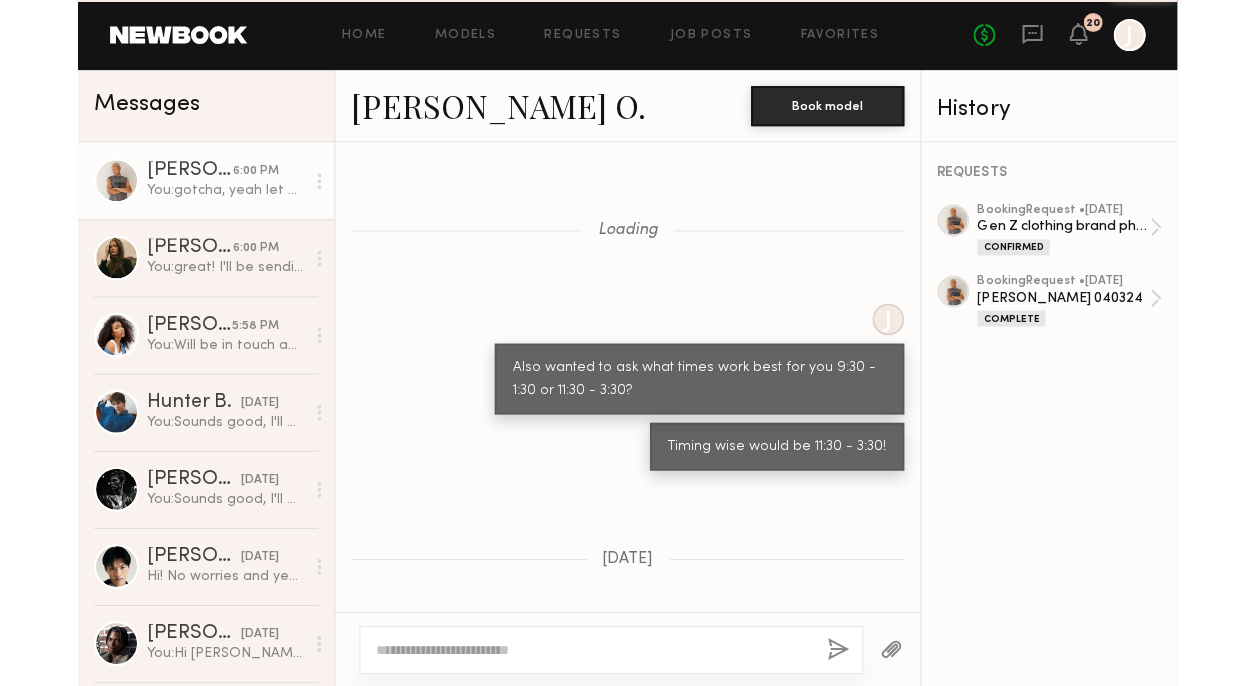 scroll, scrollTop: 1047, scrollLeft: 0, axis: vertical 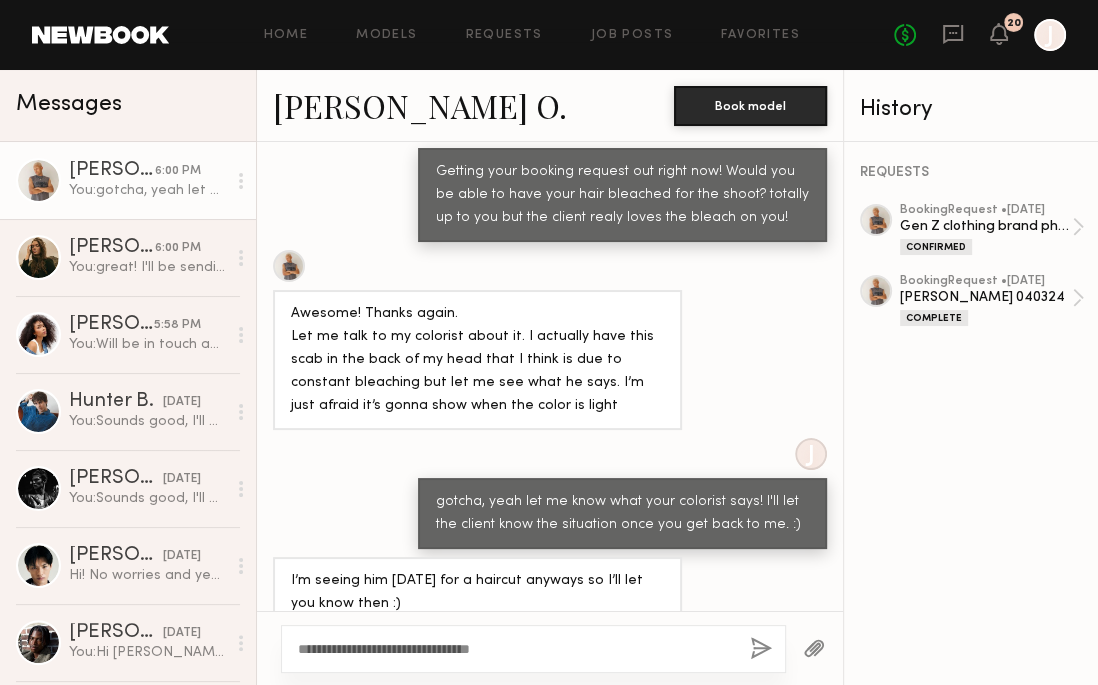 type on "**********" 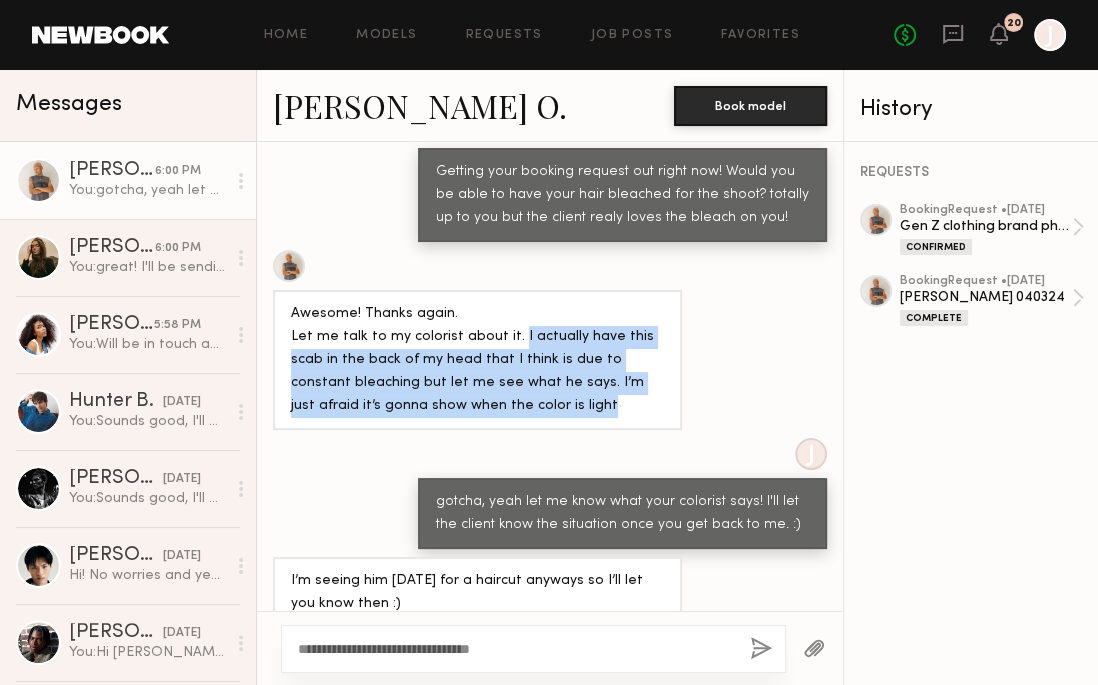drag, startPoint x: 507, startPoint y: 306, endPoint x: 518, endPoint y: 375, distance: 69.87131 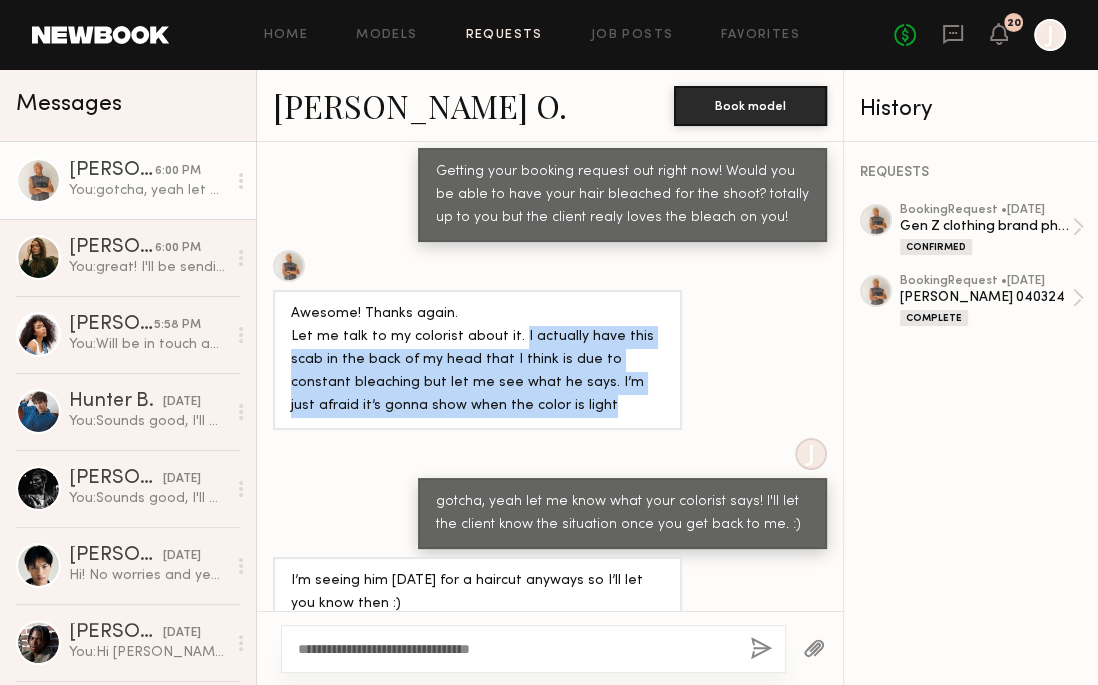 click on "Requests" 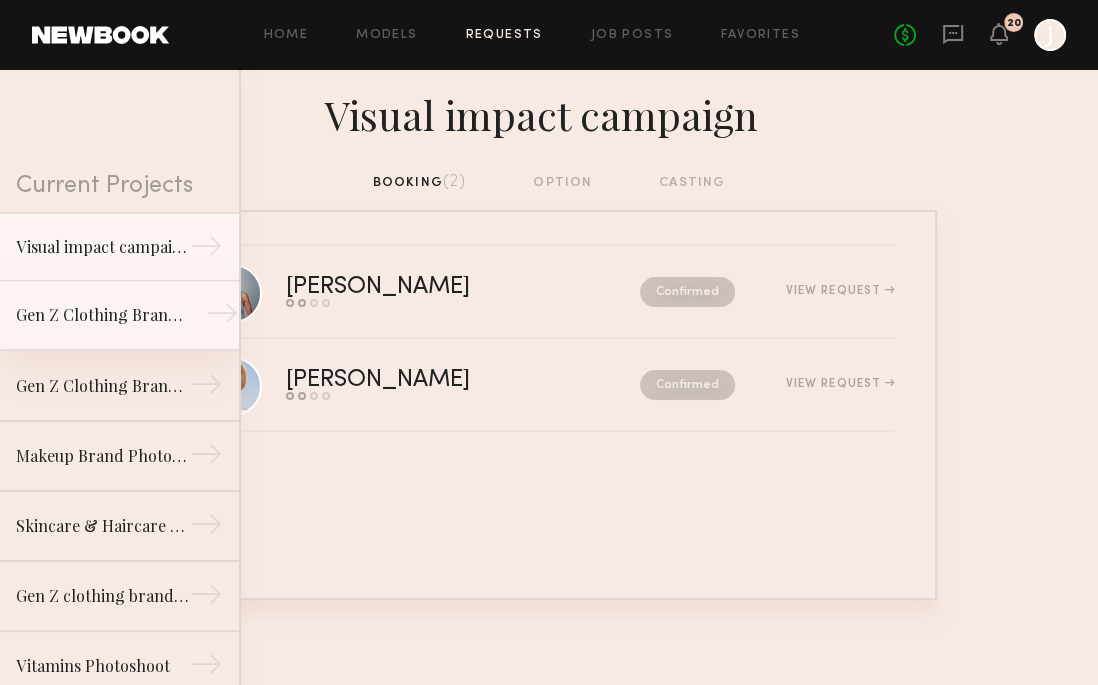 click on "Gen Z Clothing Brand Lifestyle Shoot" 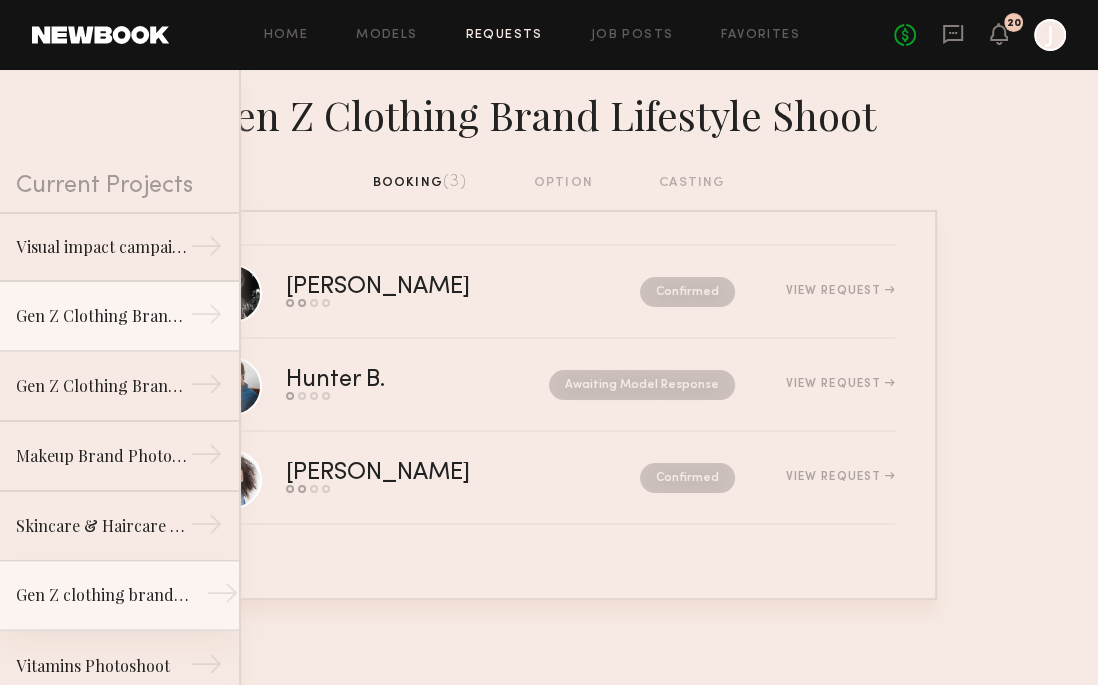 click on "Gen Z clothing brand photoshoot →" 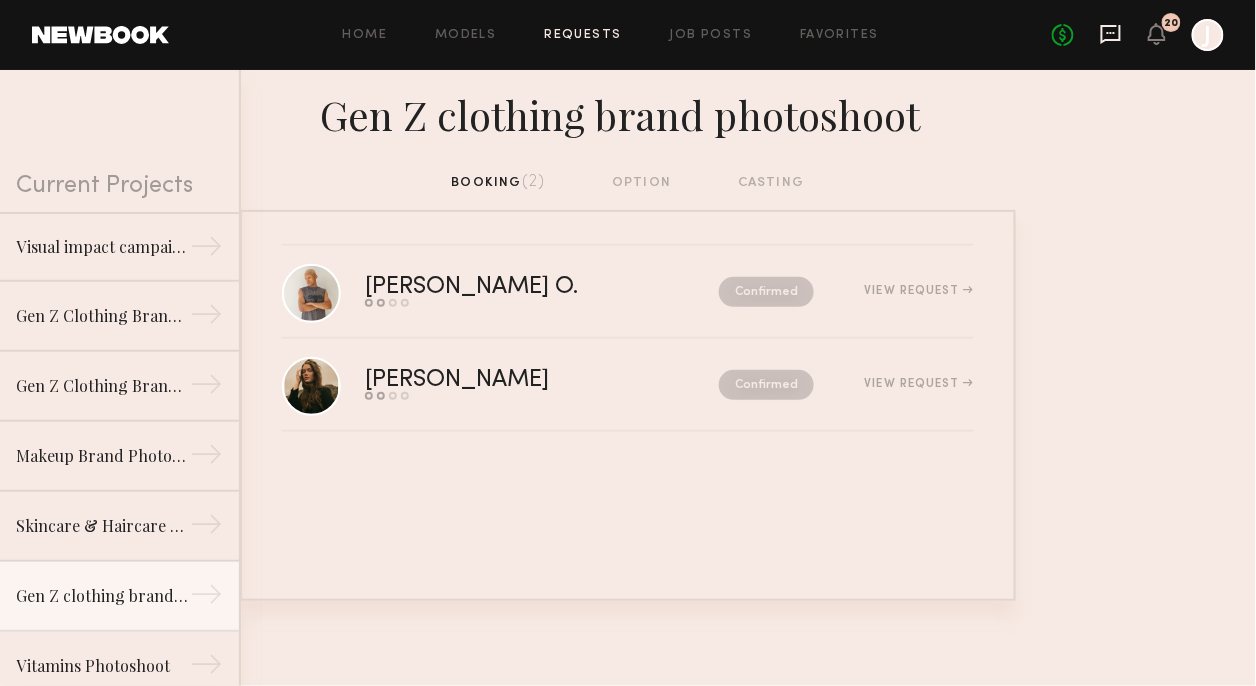 click 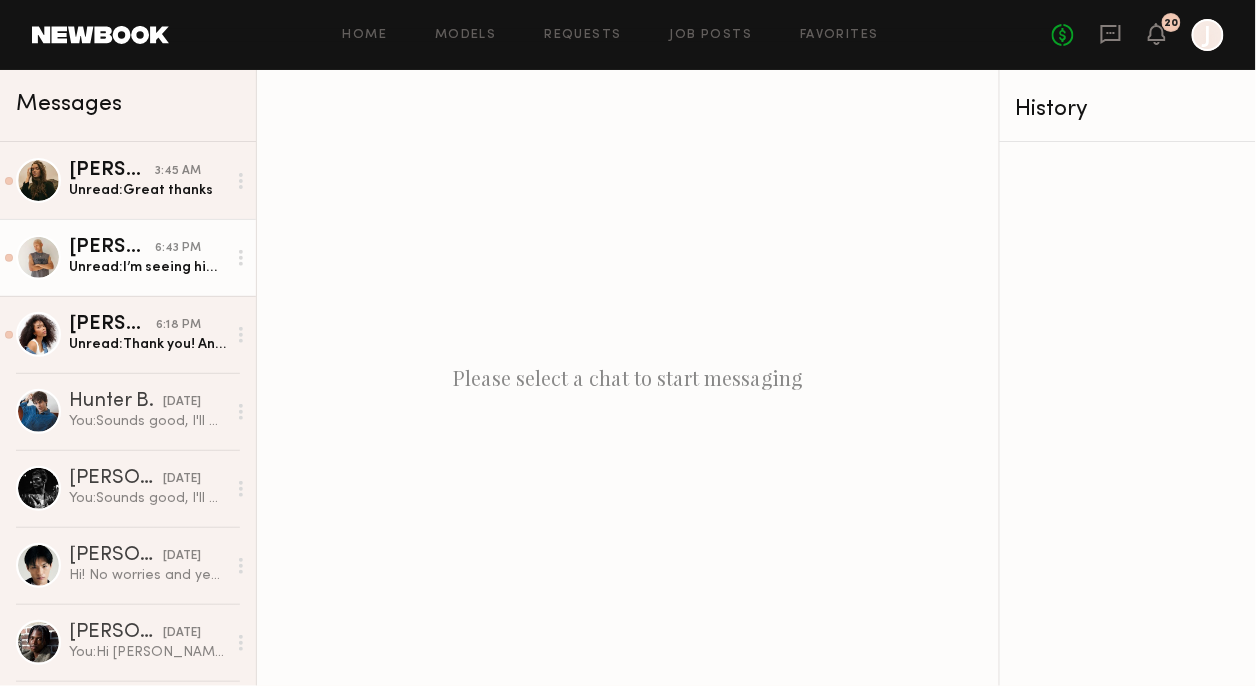 click on "Unread:  I’m seeing him [DATE] for a haircut anyways so I’ll let you know then :)" 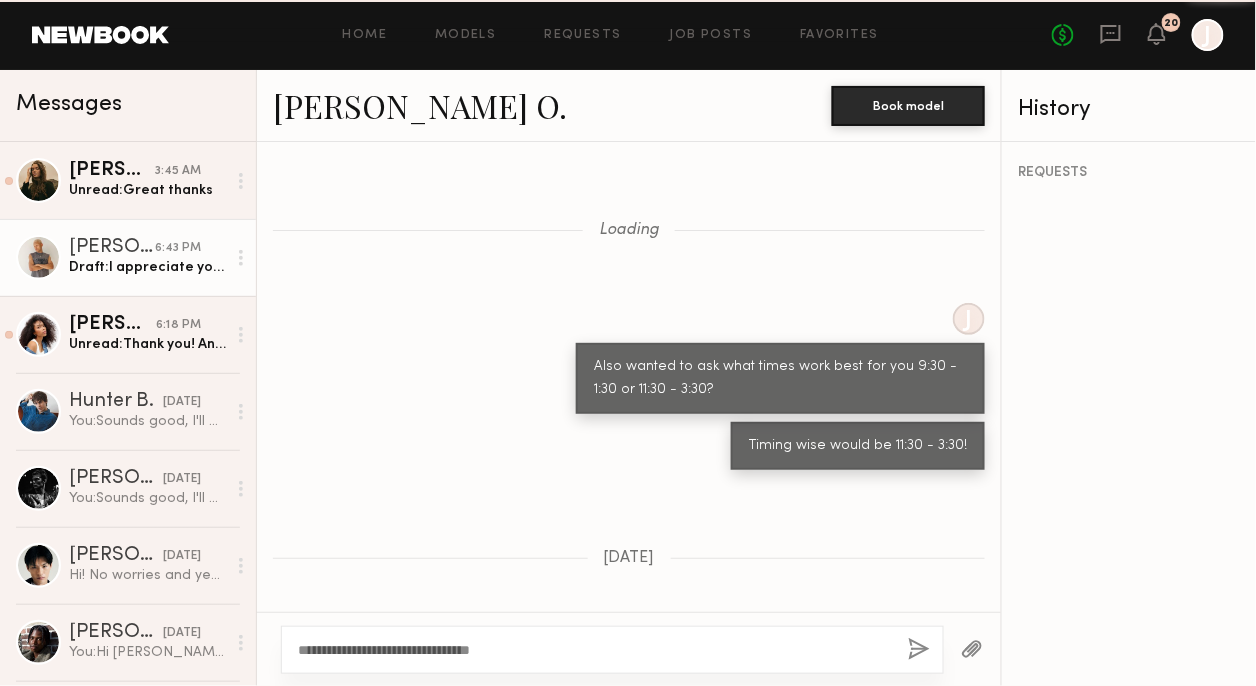 scroll, scrollTop: 1046, scrollLeft: 0, axis: vertical 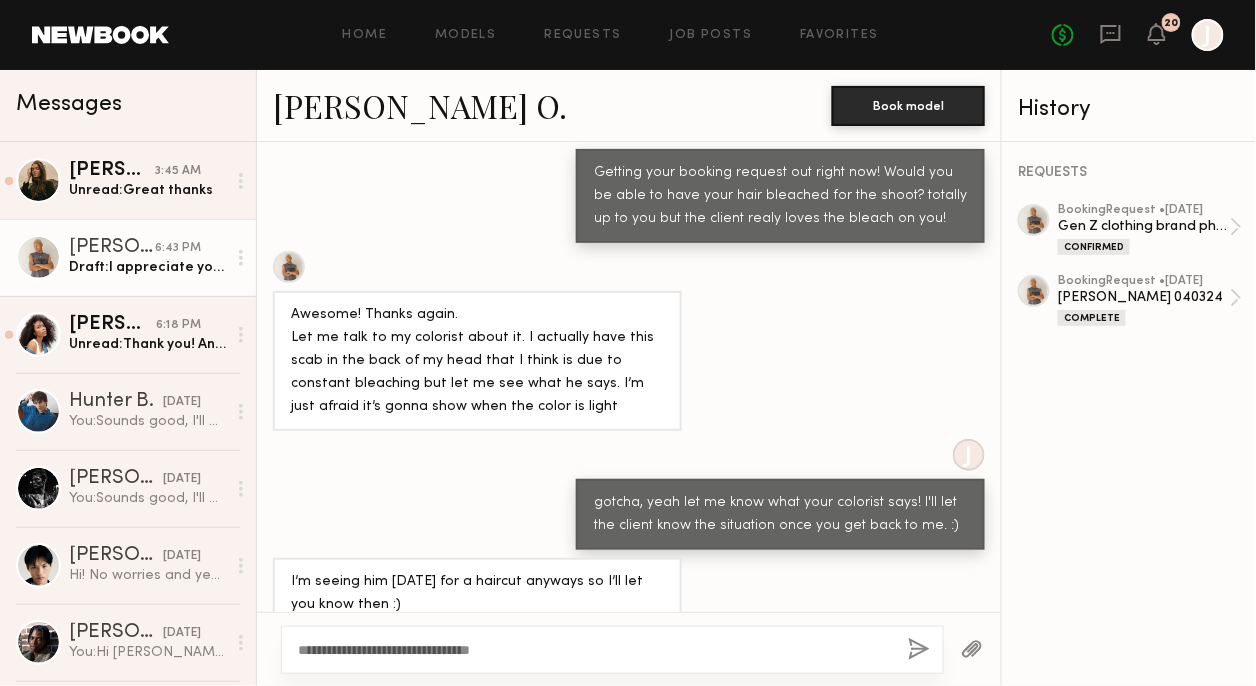 click on "**********" 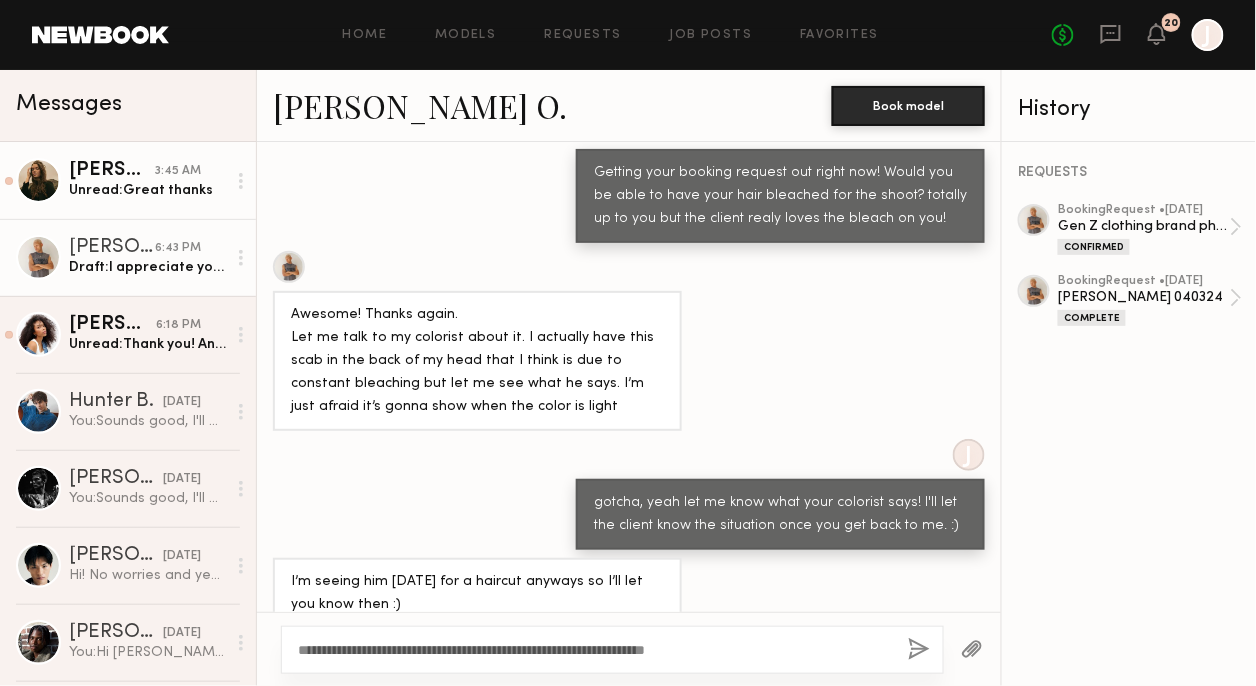 type on "**********" 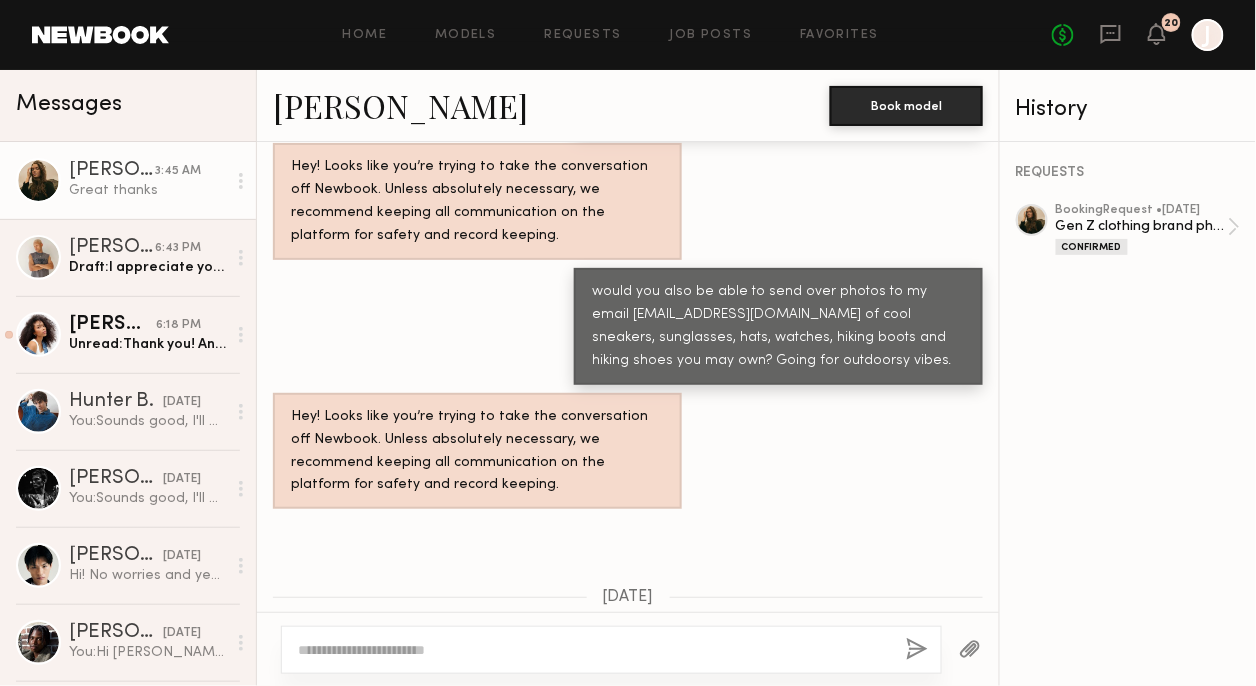 scroll, scrollTop: 1159, scrollLeft: 0, axis: vertical 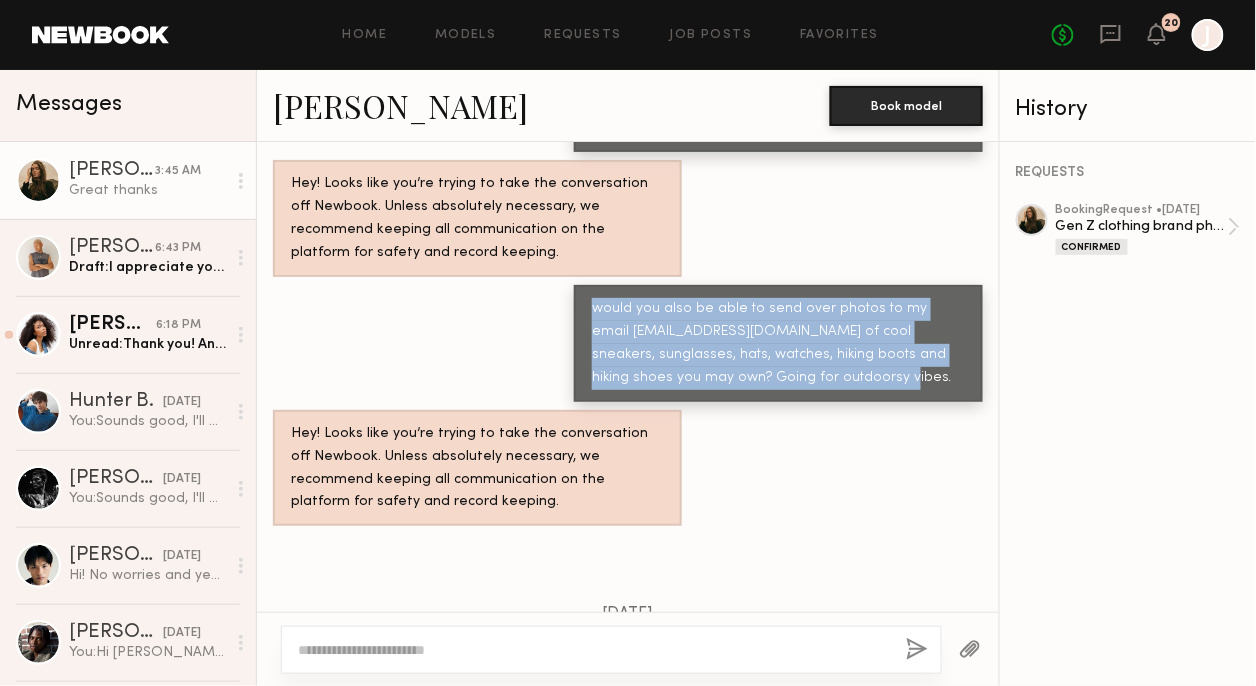 drag, startPoint x: 808, startPoint y: 369, endPoint x: 589, endPoint y: 309, distance: 227.07048 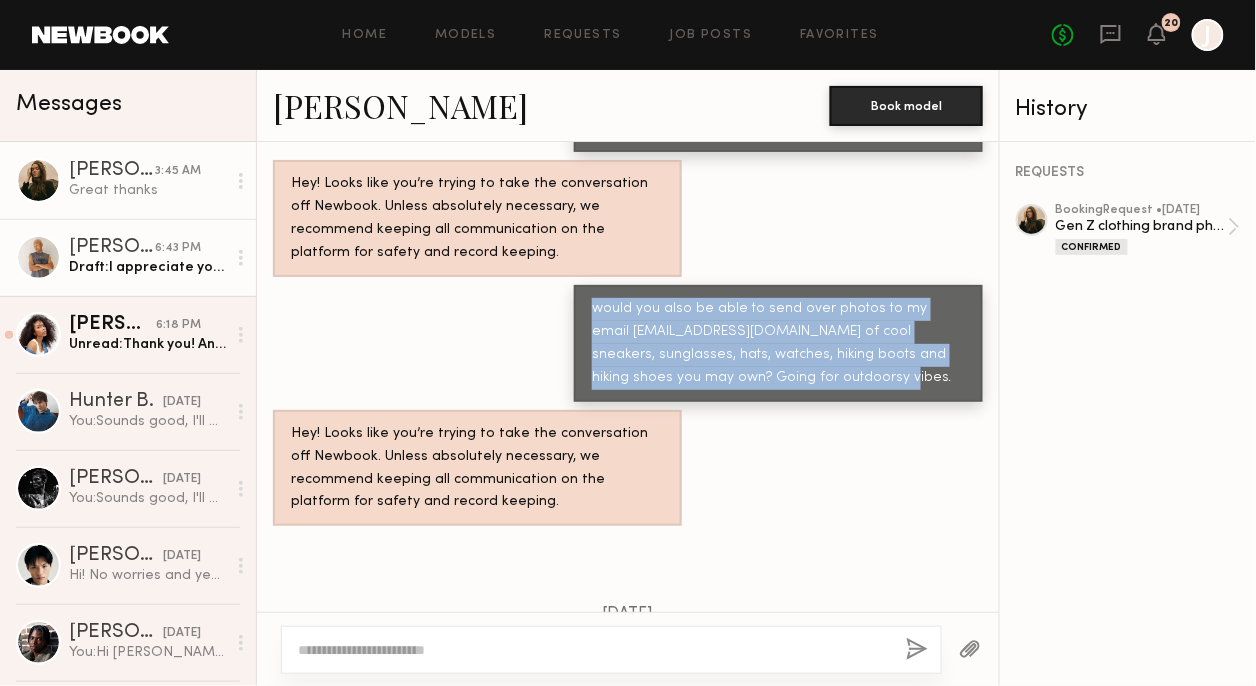 click on "Draft:  I appreciate you thank you [PERSON_NAME]! I'll let the client know. :) Also" 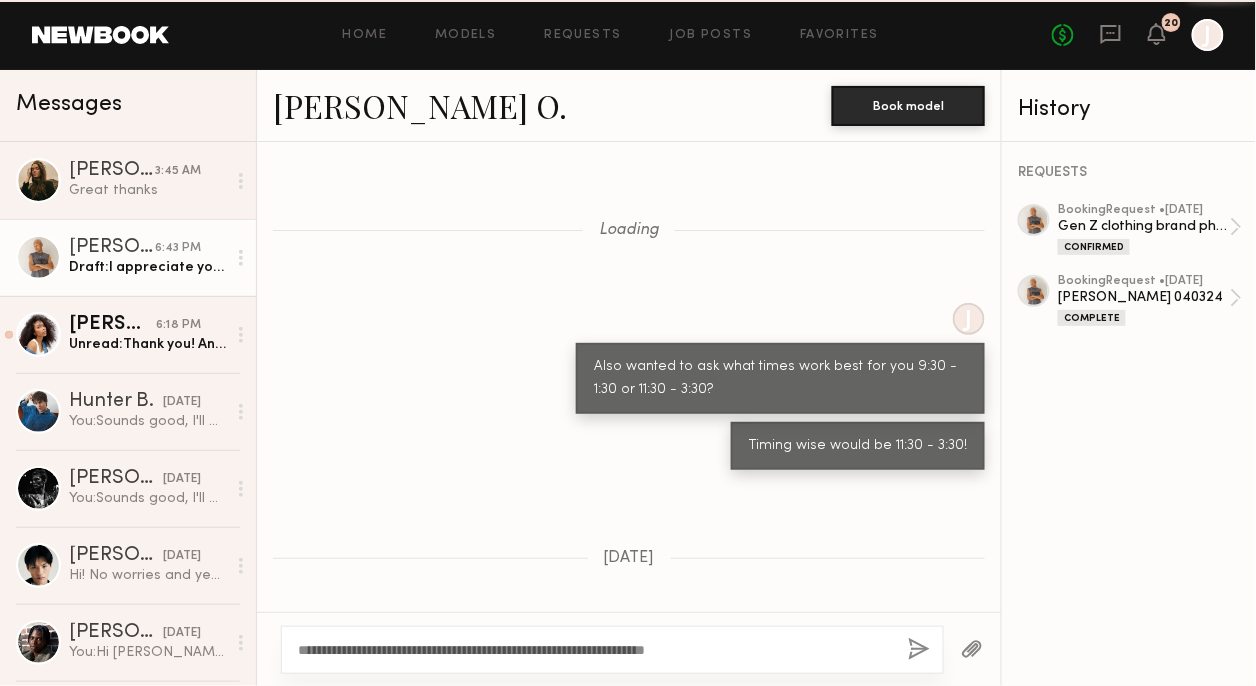 scroll, scrollTop: 1046, scrollLeft: 0, axis: vertical 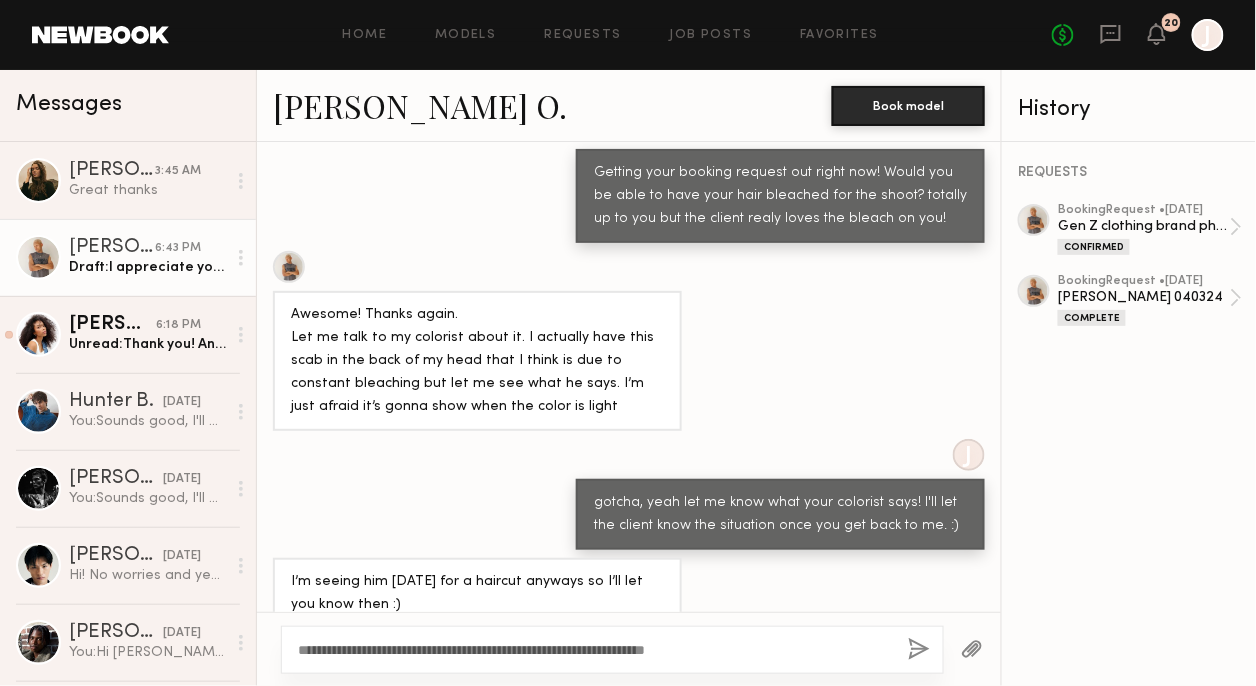 click on "**********" 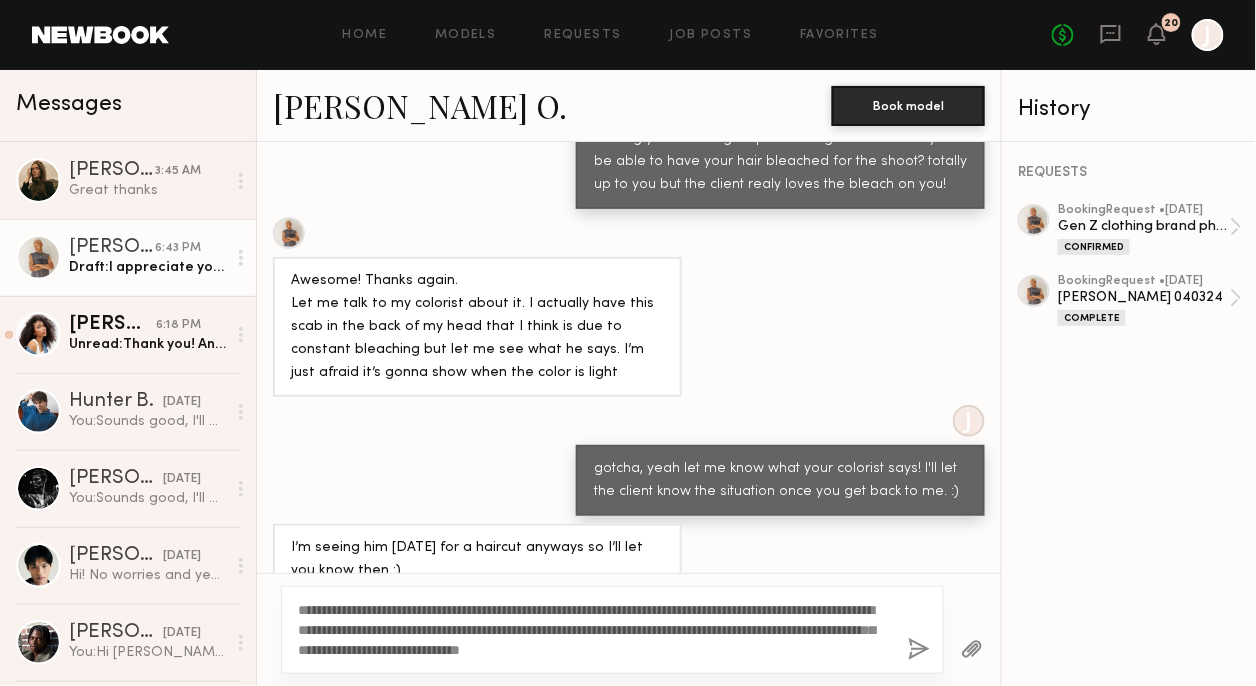 scroll, scrollTop: 1084, scrollLeft: 0, axis: vertical 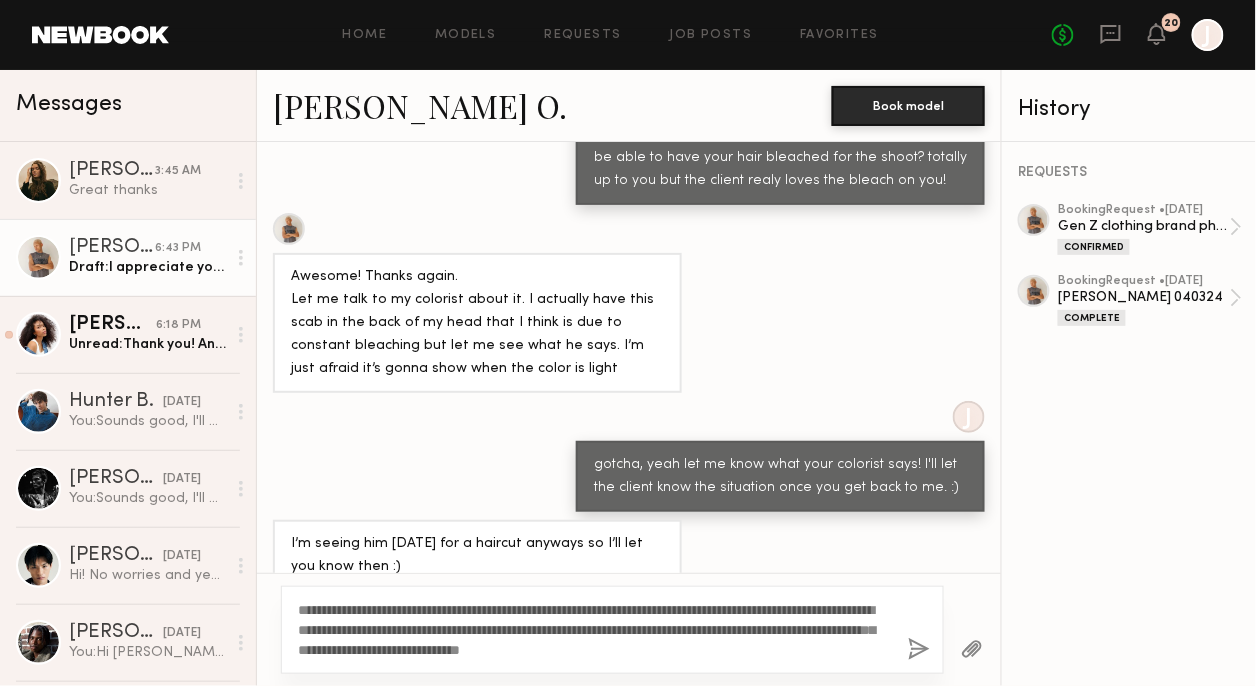 click on "**********" 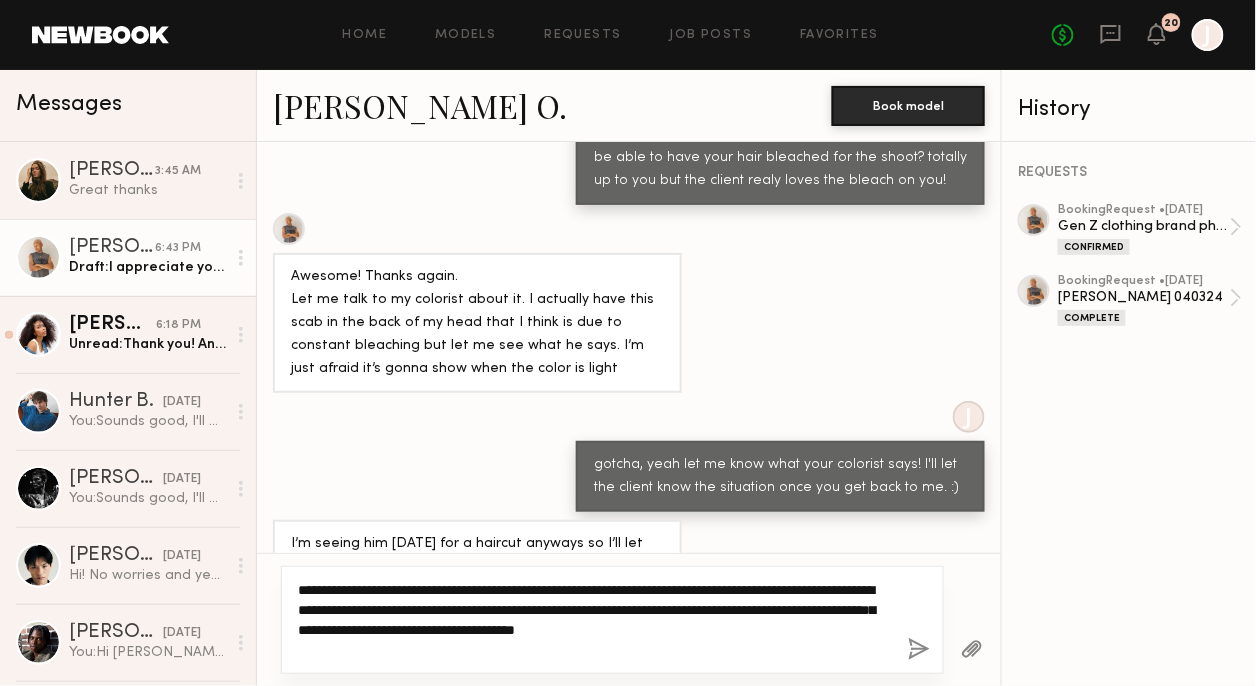 click on "**********" 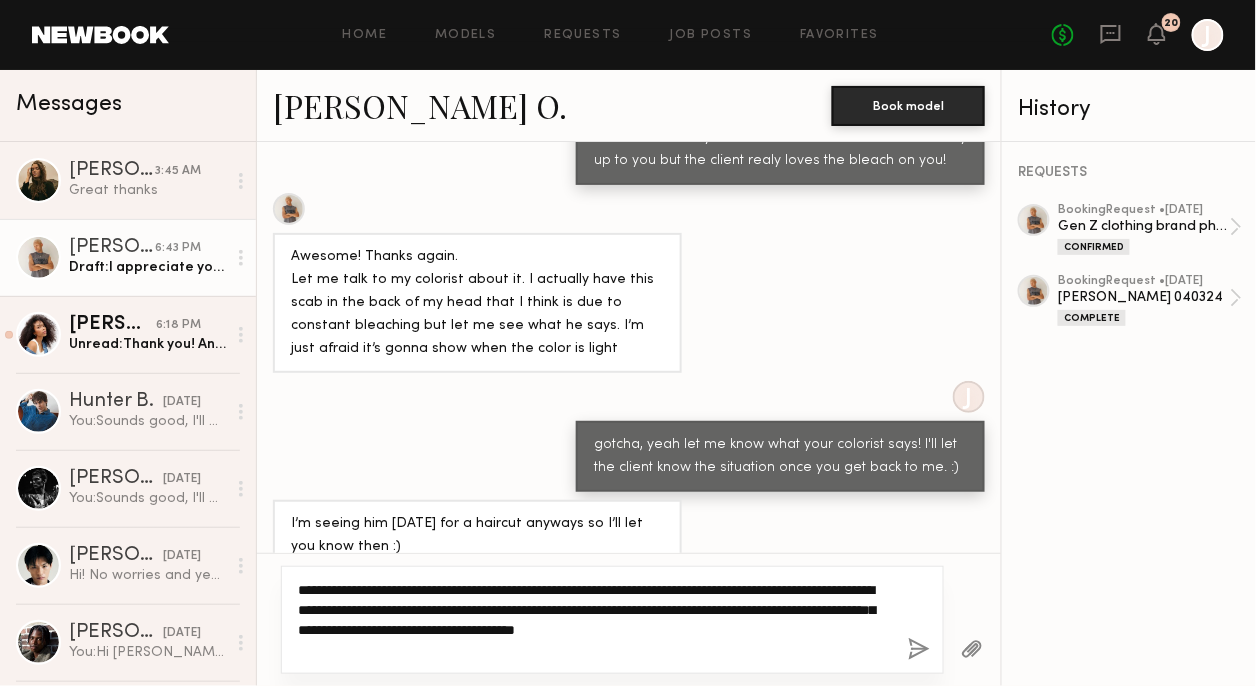 click on "**********" 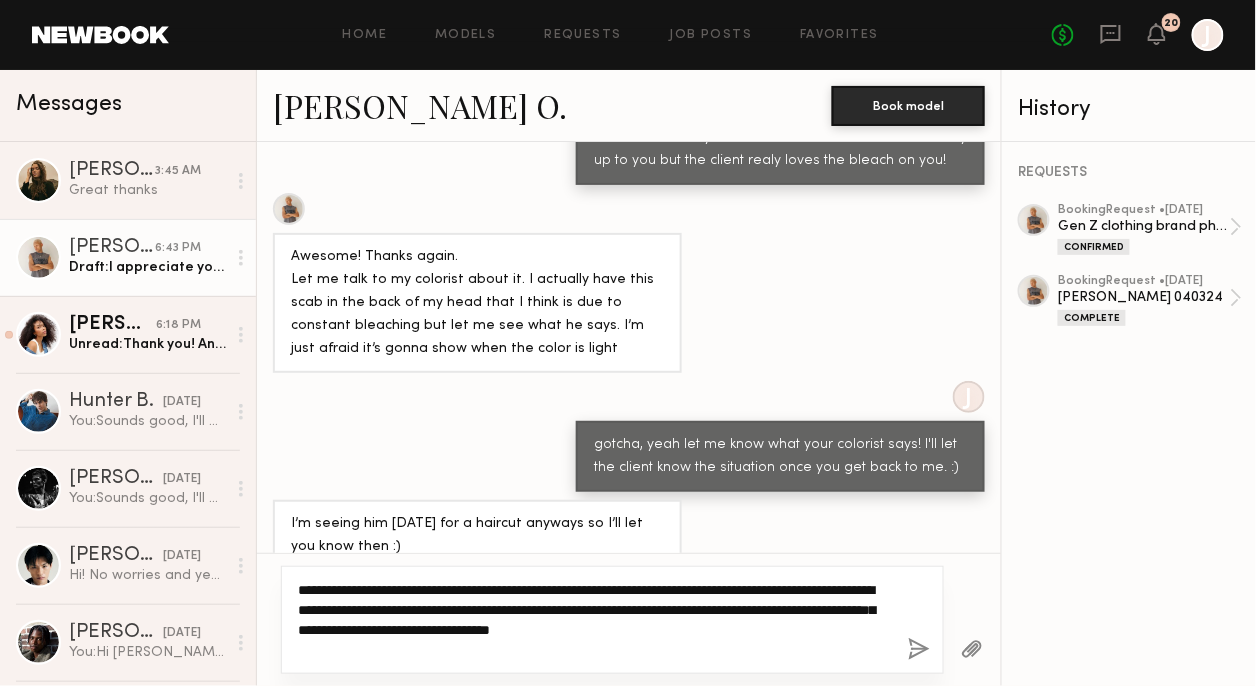 scroll, scrollTop: 1084, scrollLeft: 0, axis: vertical 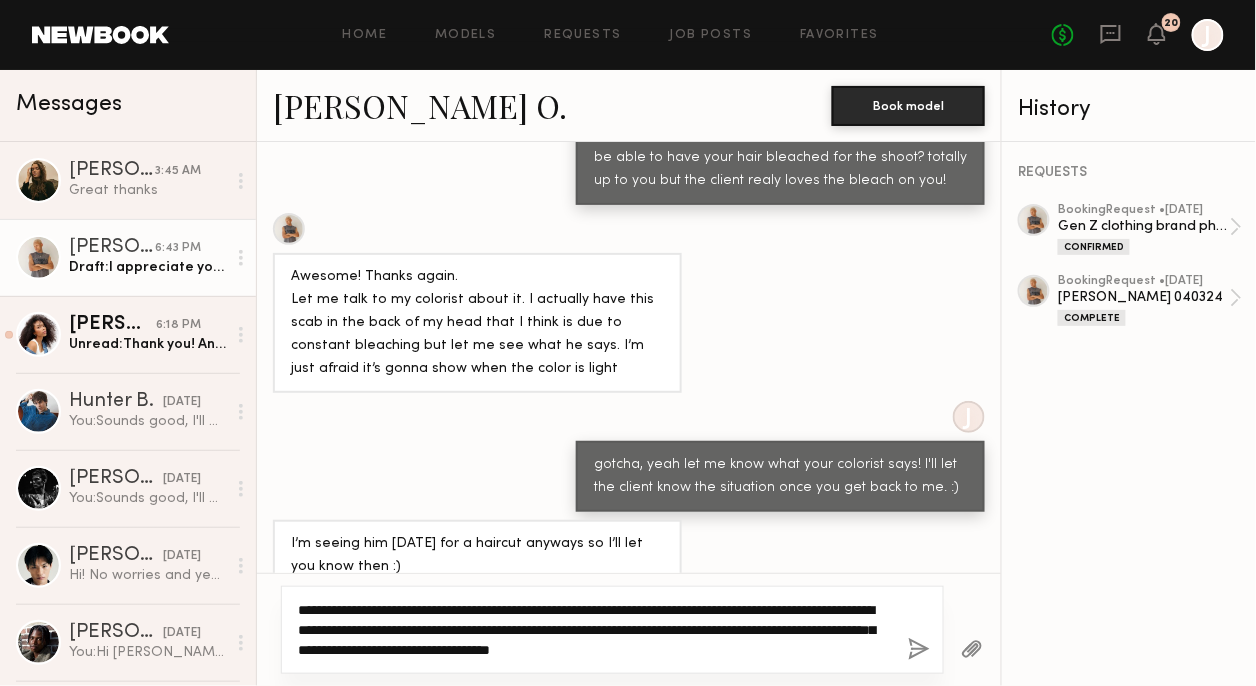 click on "**********" 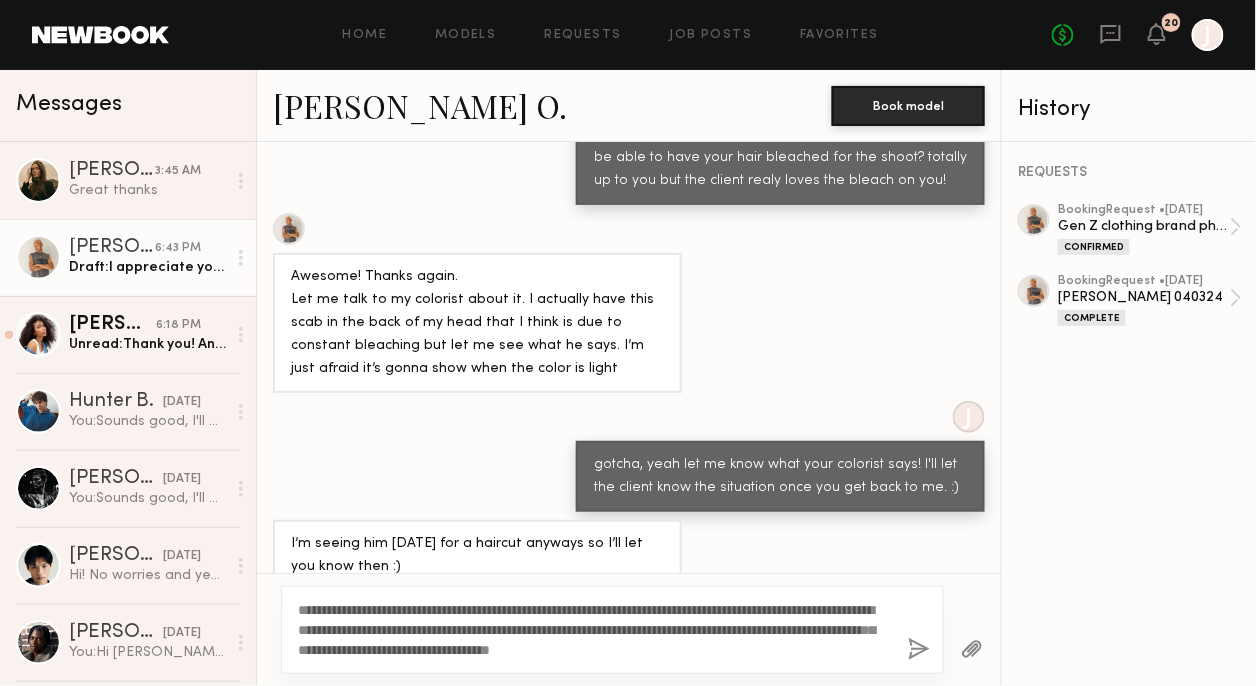 click 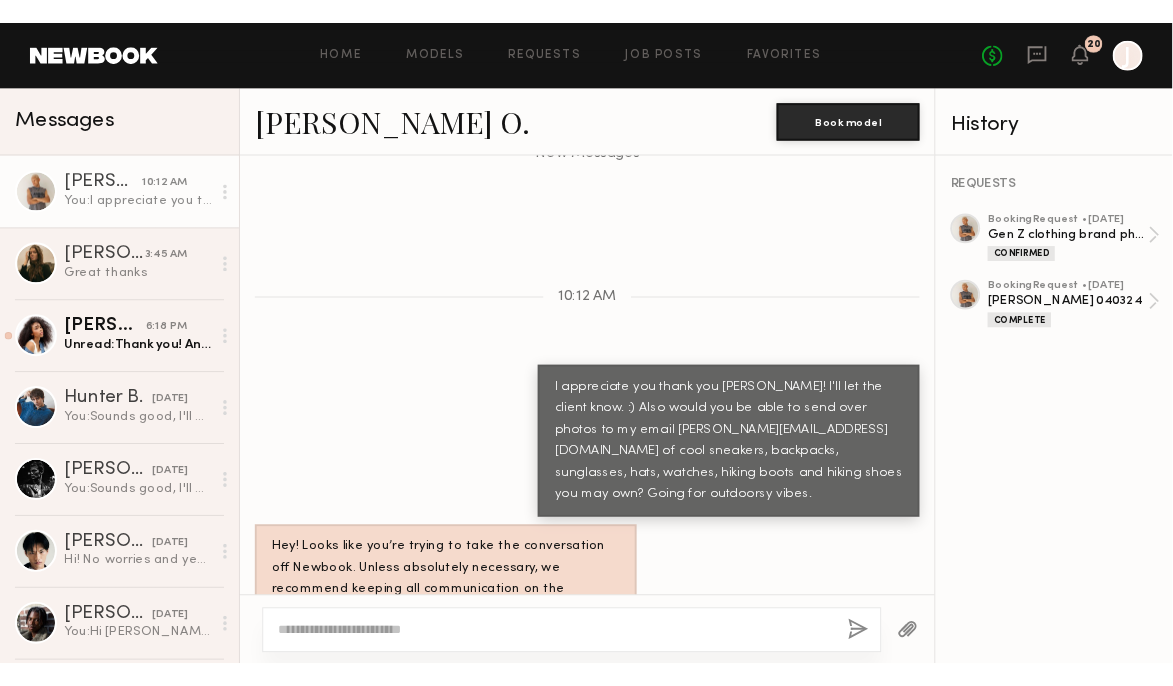 scroll, scrollTop: 1654, scrollLeft: 0, axis: vertical 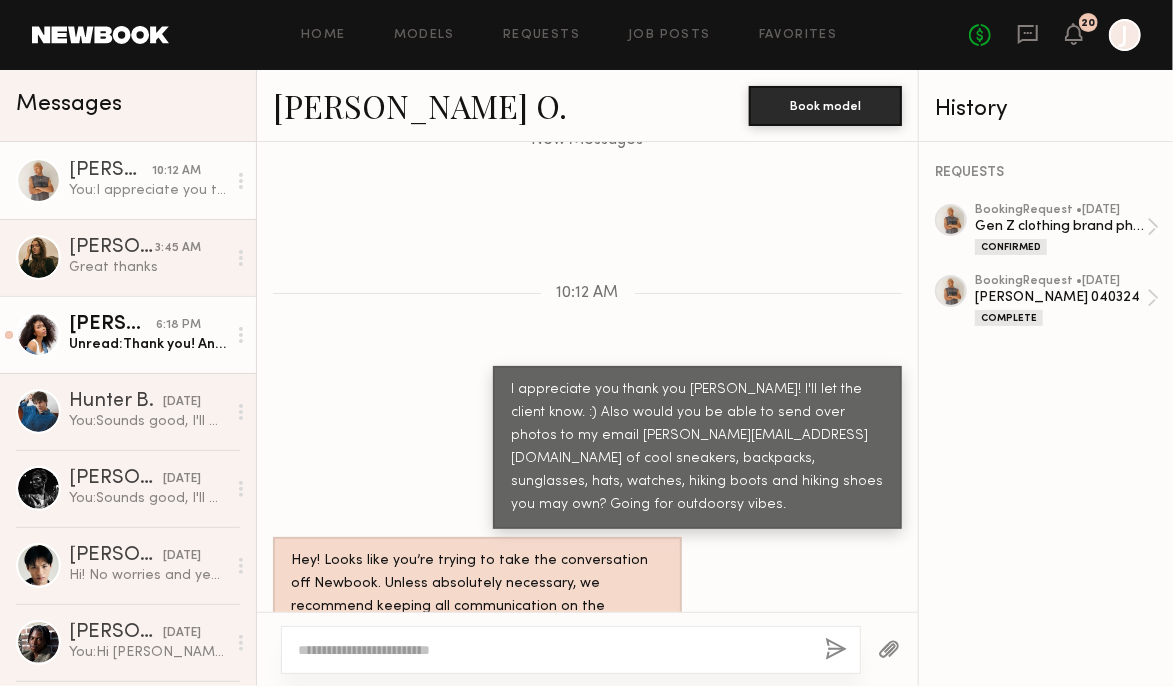 click on "Unread:  Thank you! And okay I’ll make sure my nails are done for the shoot." 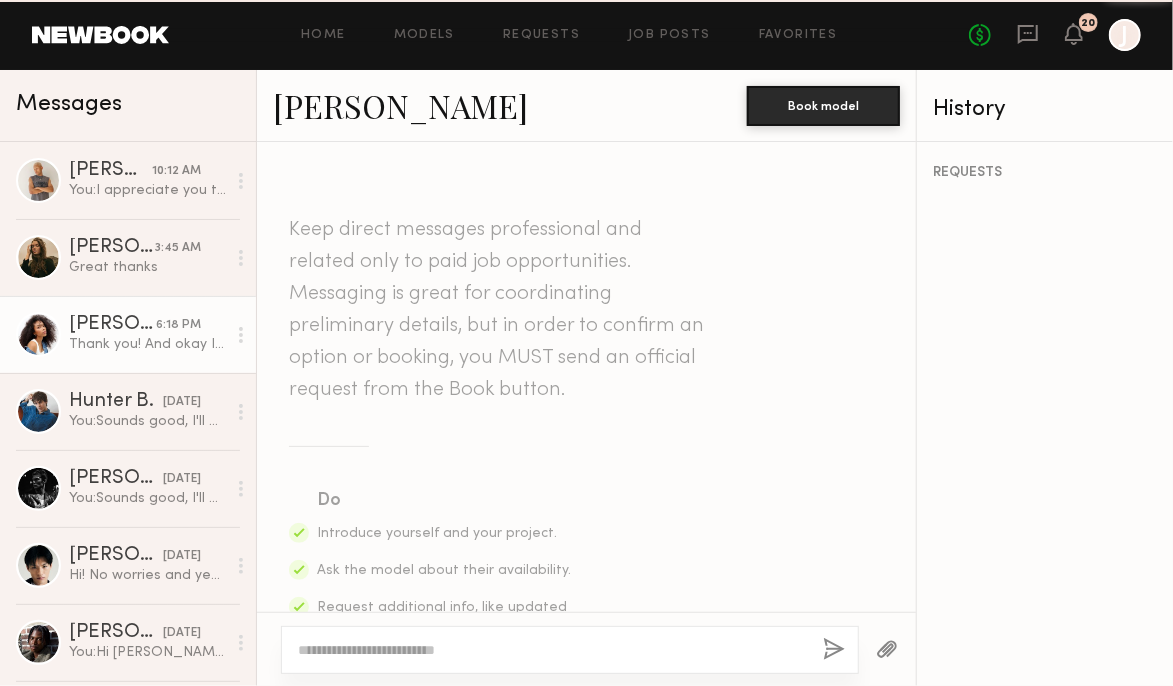 scroll, scrollTop: 4359, scrollLeft: 0, axis: vertical 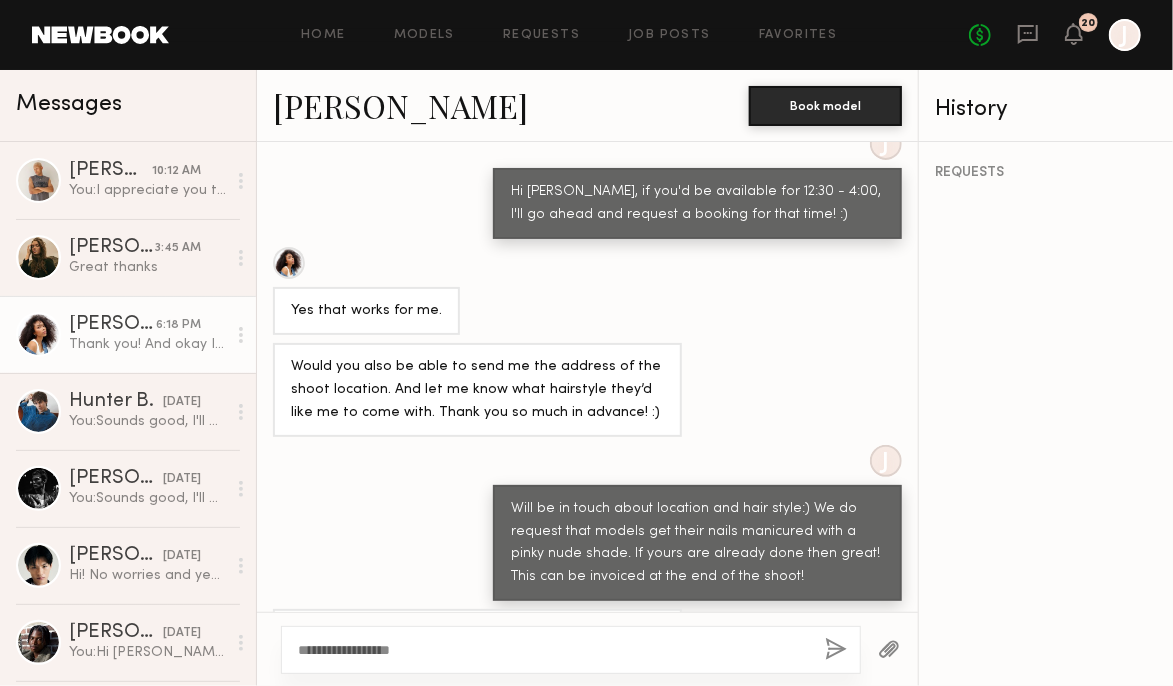 type on "**********" 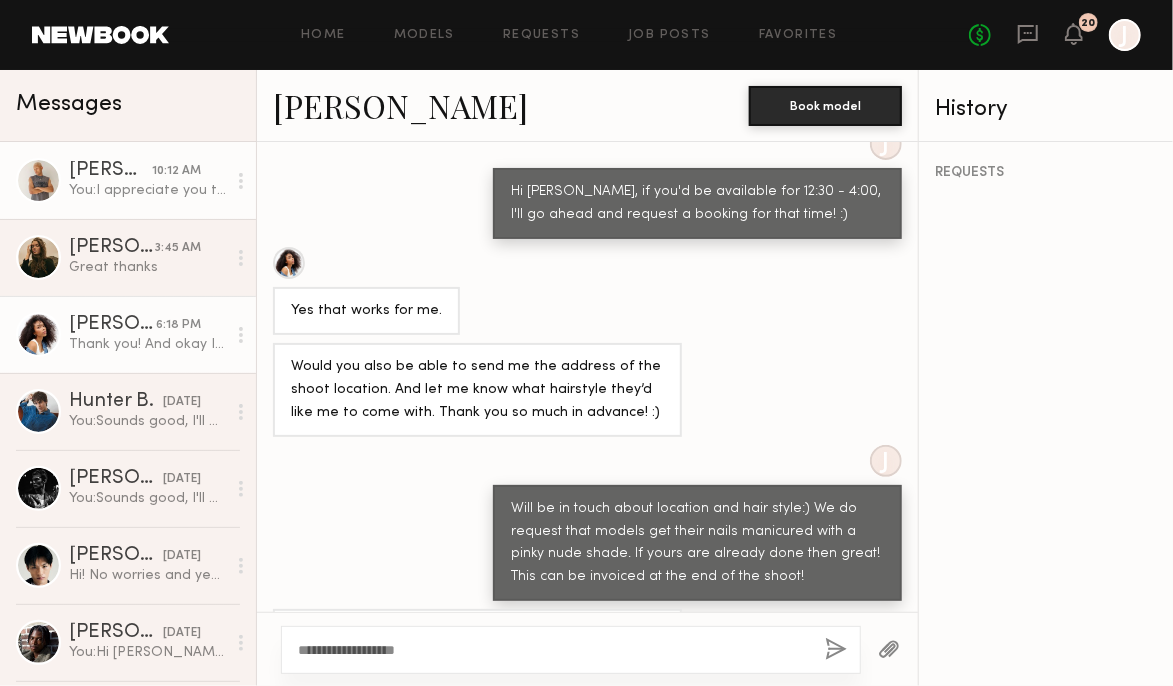 click on "[PERSON_NAME] O." 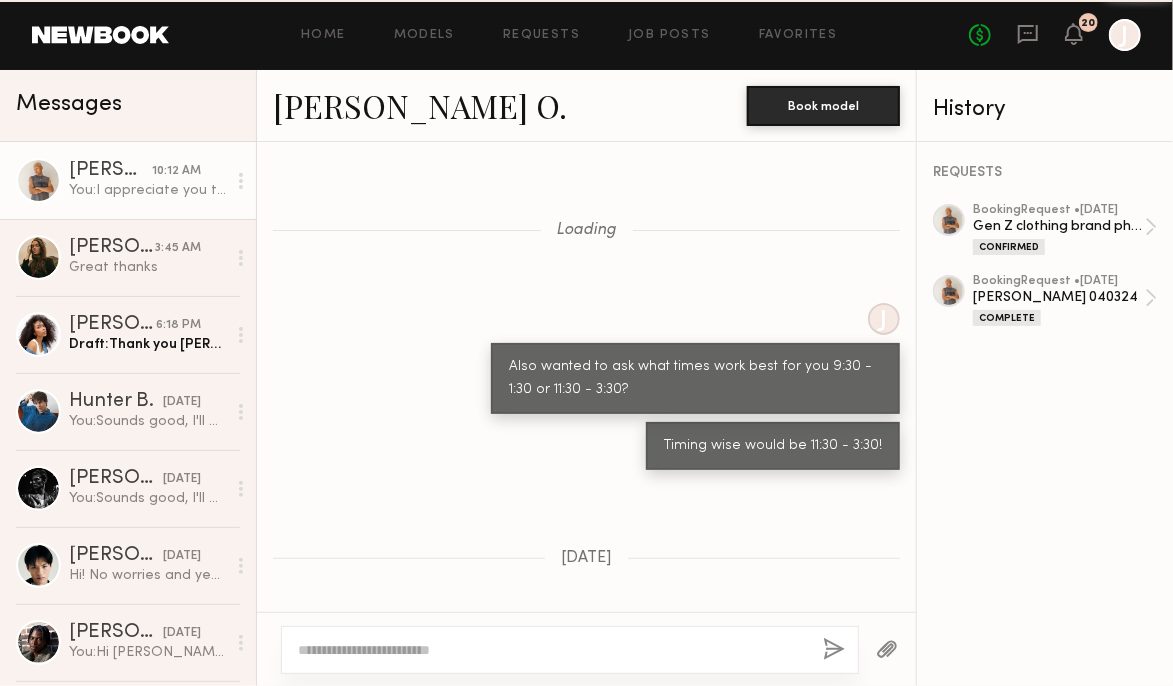 scroll, scrollTop: 1510, scrollLeft: 0, axis: vertical 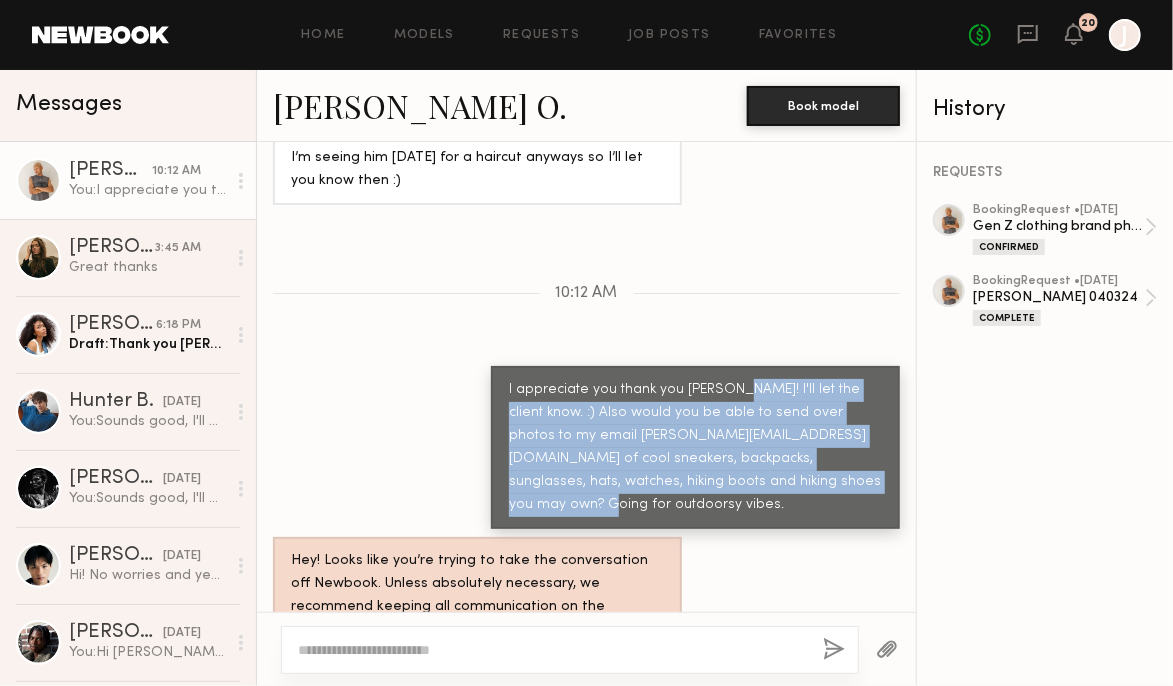 drag, startPoint x: 792, startPoint y: 451, endPoint x: 730, endPoint y: 346, distance: 121.93851 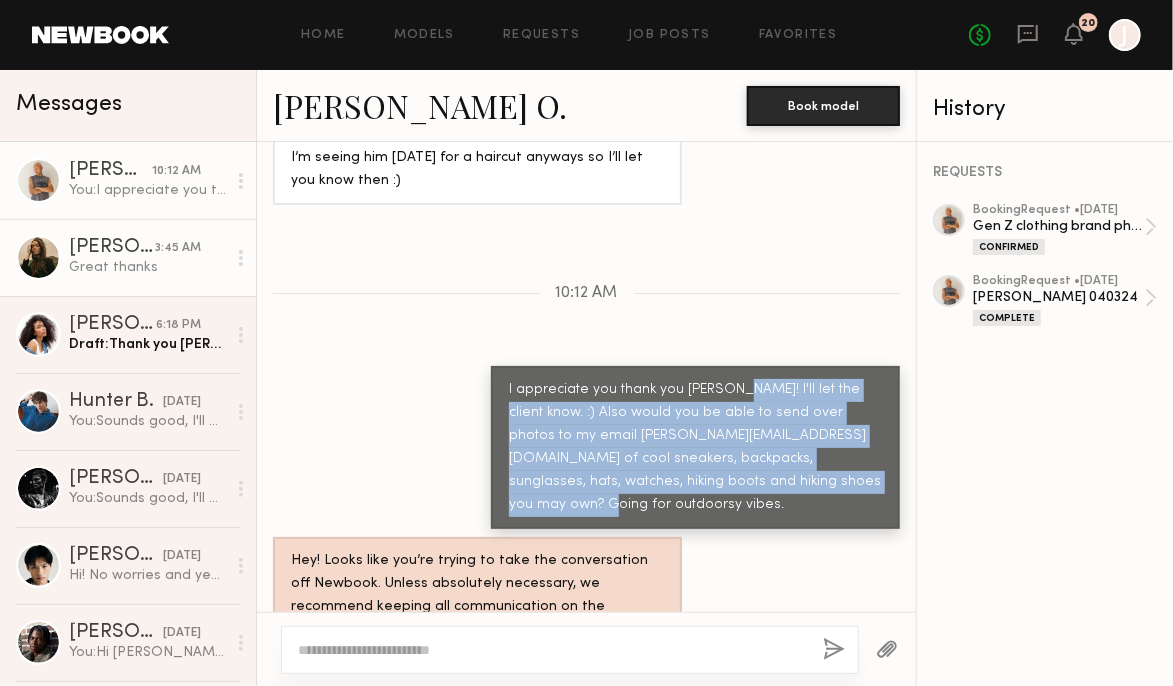 copy on "I'll let the client know. :) Also would you be able to send over photos to my email [PERSON_NAME][EMAIL_ADDRESS][DOMAIN_NAME] of cool sneakers, backpacks, sunglasses, hats, watches, hiking boots and hiking shoes you may own? Going for outdoorsy vibes." 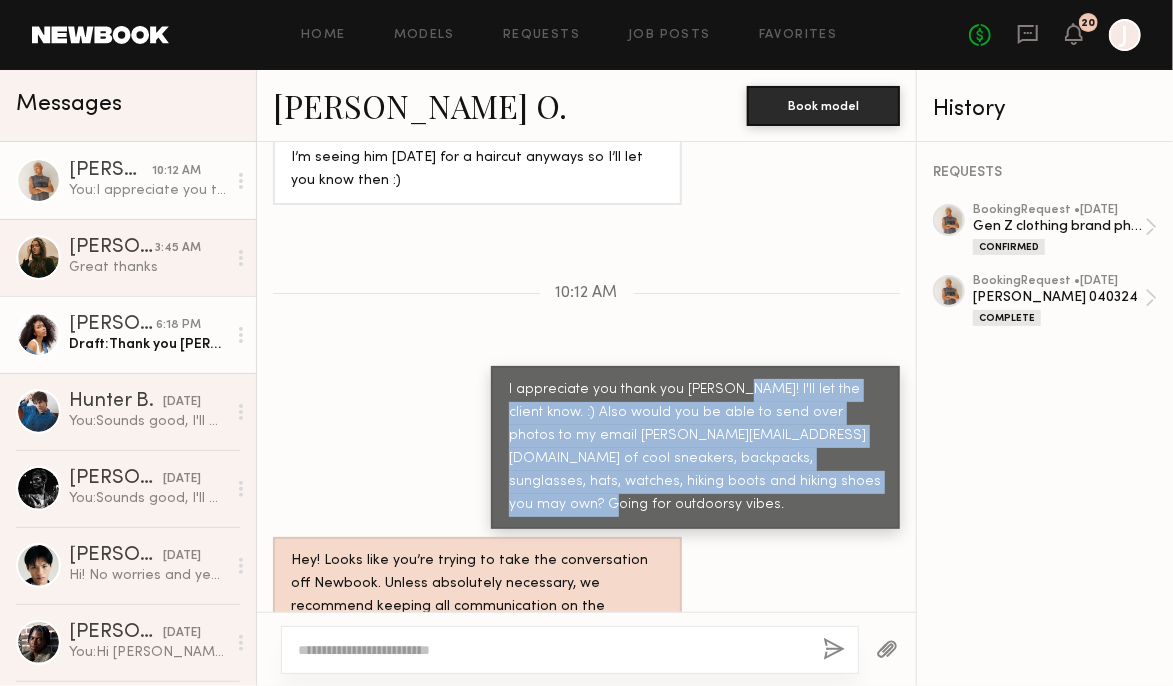 click on "[PERSON_NAME] 6:18 PM Draft:  Thank you [PERSON_NAME]!" 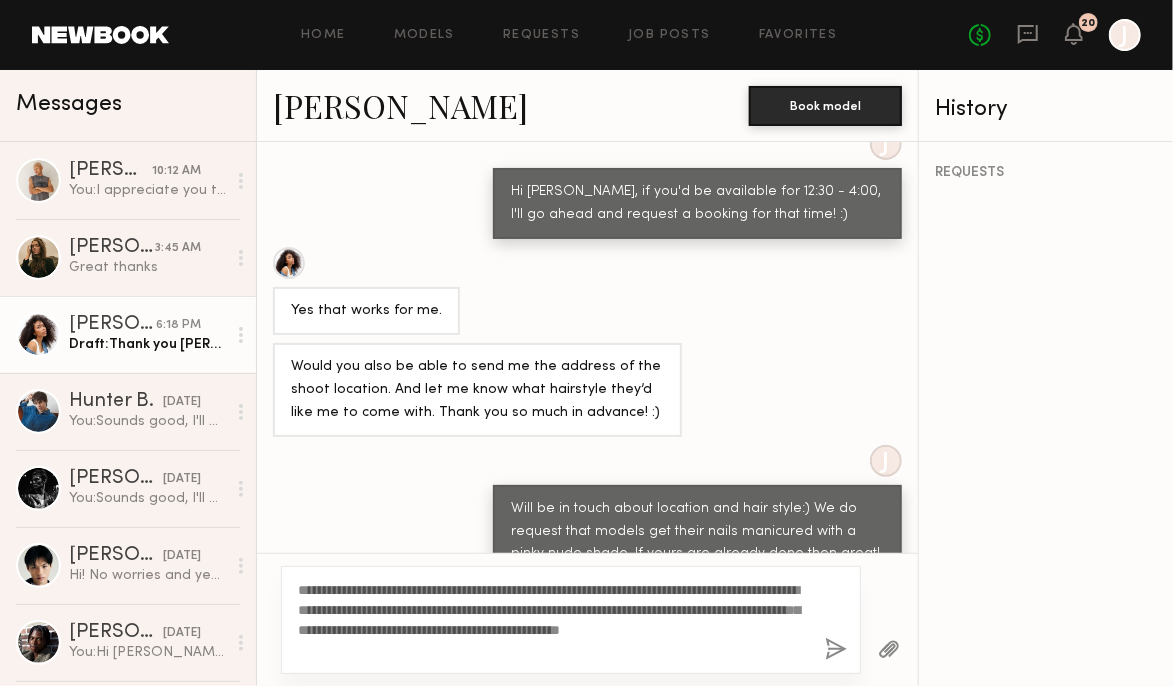 scroll, scrollTop: 4417, scrollLeft: 0, axis: vertical 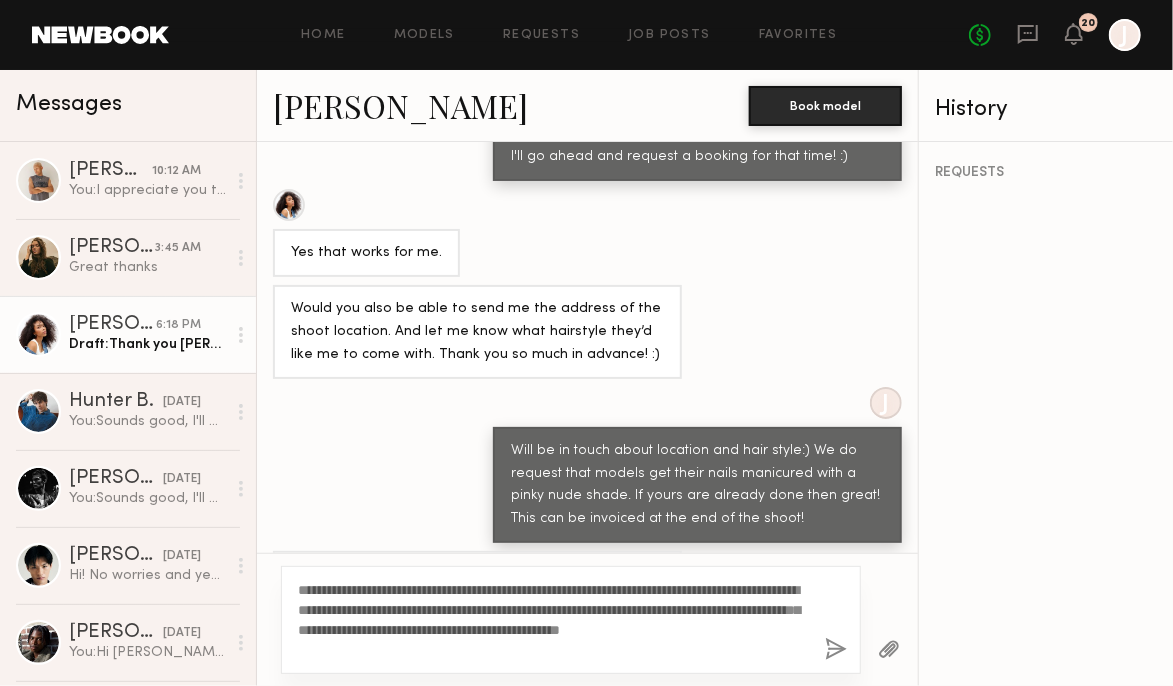 drag, startPoint x: 448, startPoint y: 594, endPoint x: 275, endPoint y: 591, distance: 173.02602 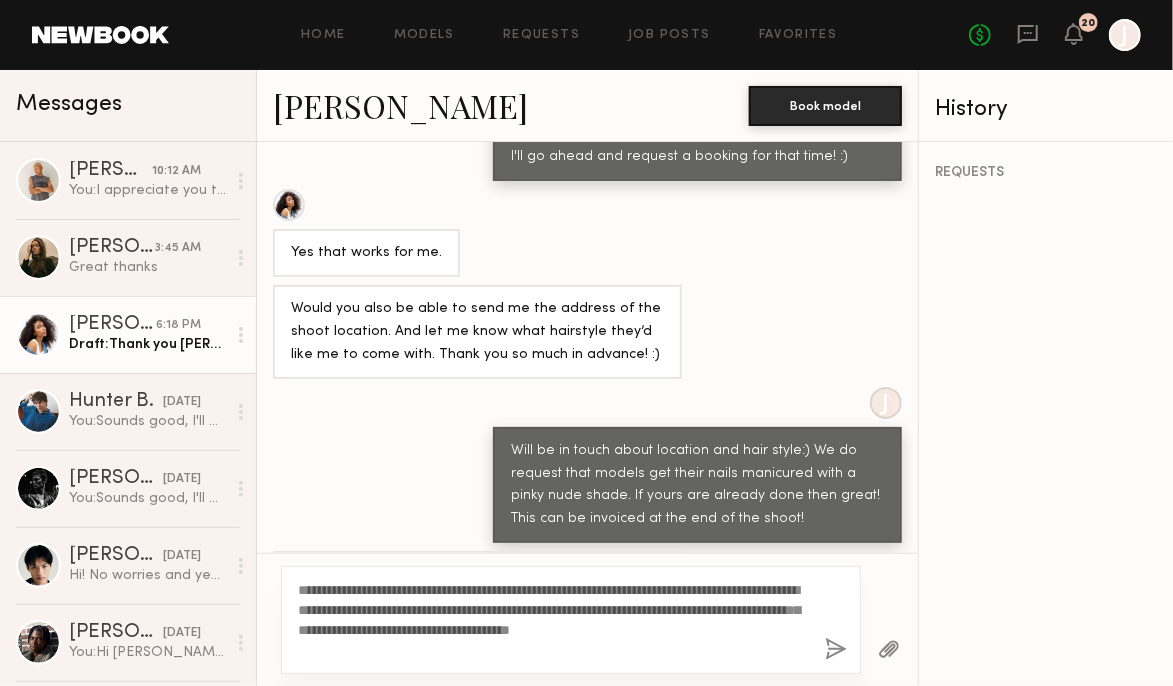 click on "**********" 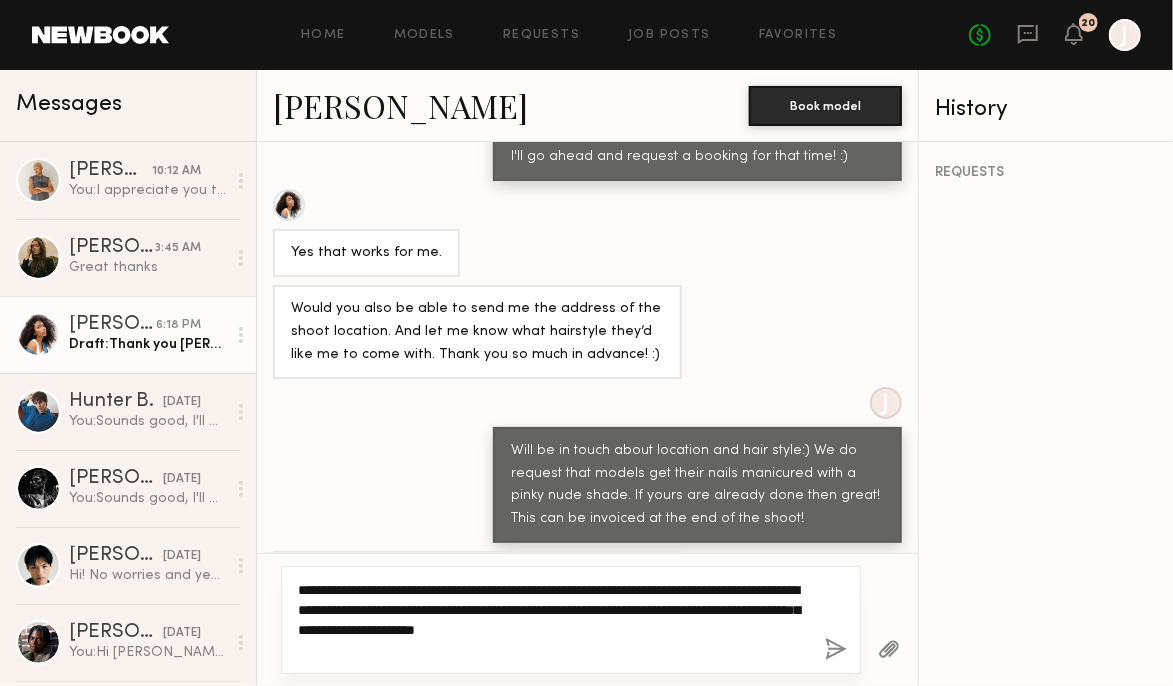 click on "**********" 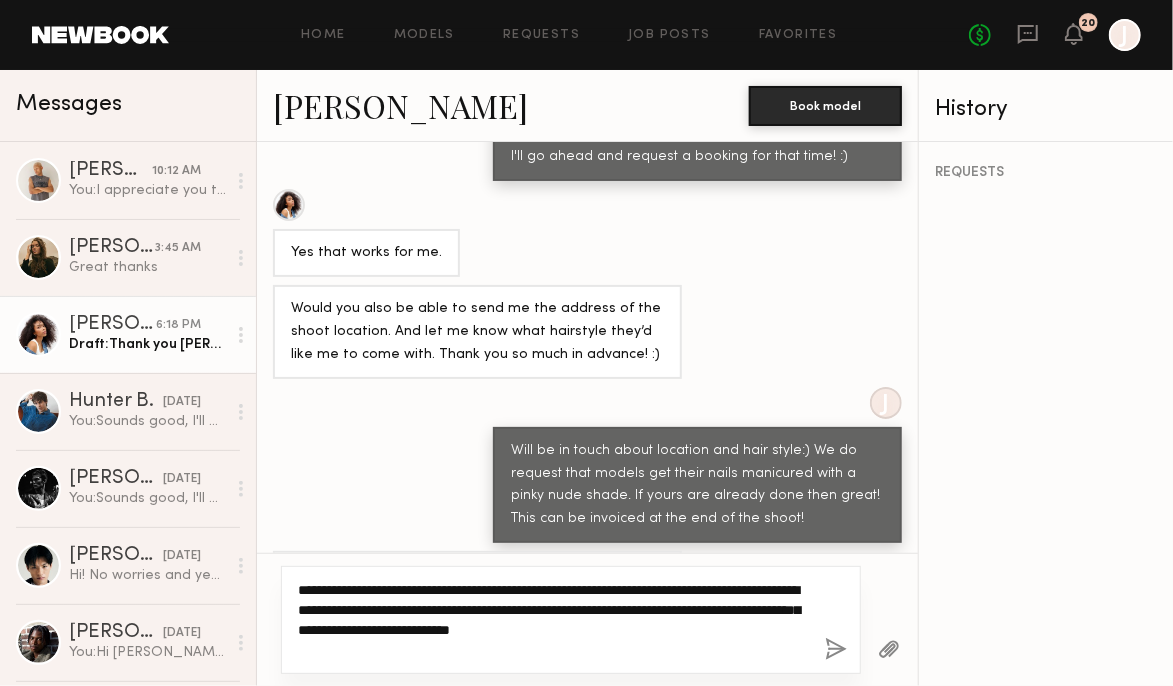 click on "**********" 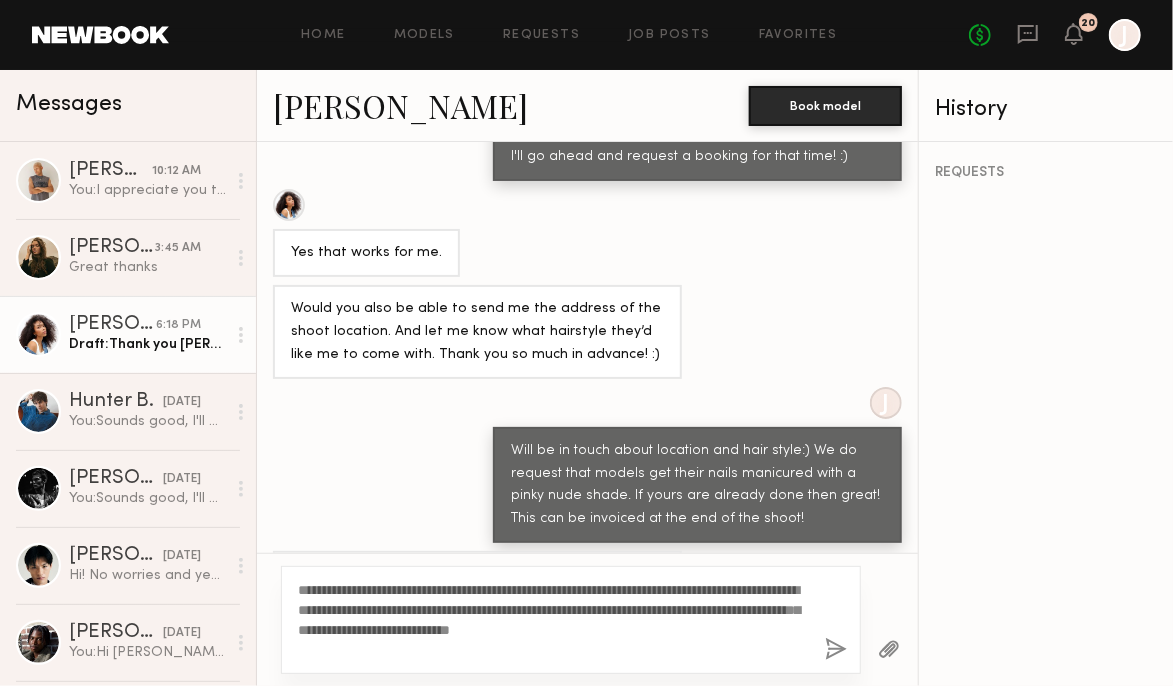 click 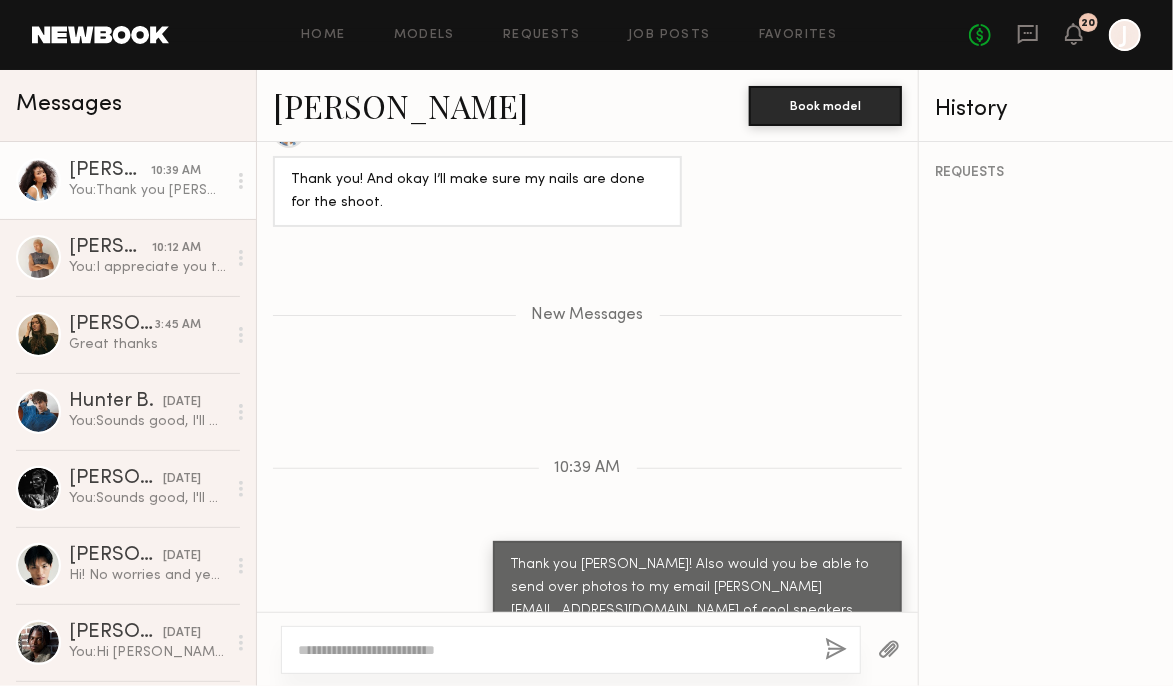 scroll, scrollTop: 4976, scrollLeft: 0, axis: vertical 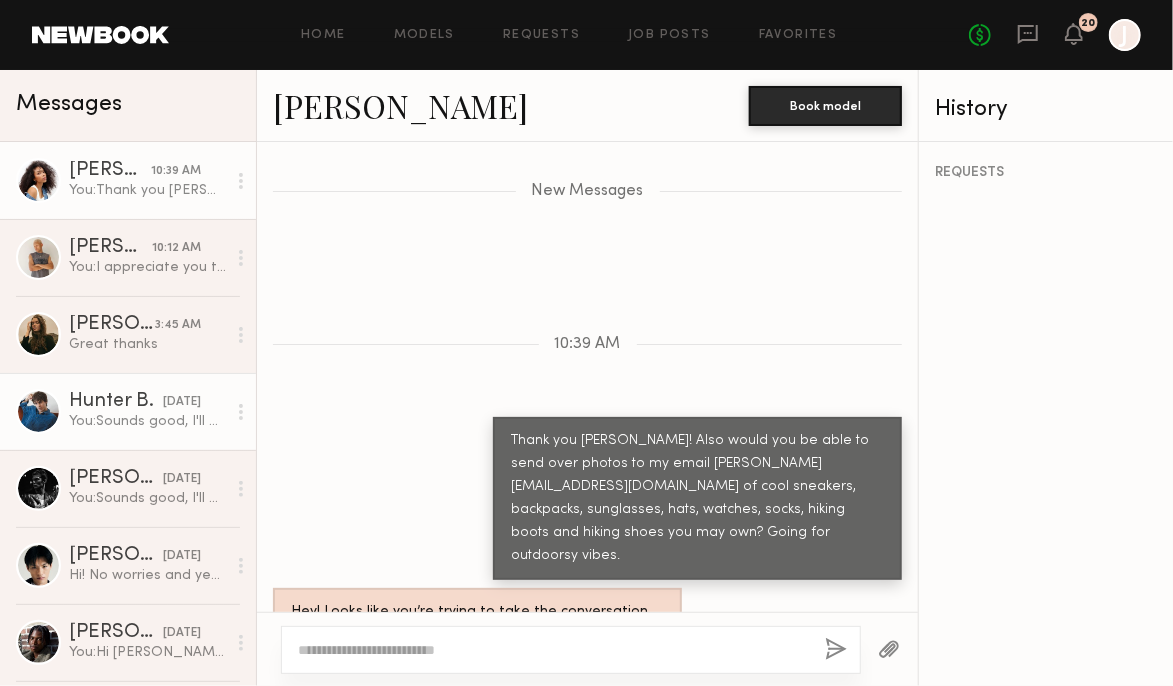 click on "You:  Sounds good, I'll get a booking request sent over [PERSON_NAME]!" 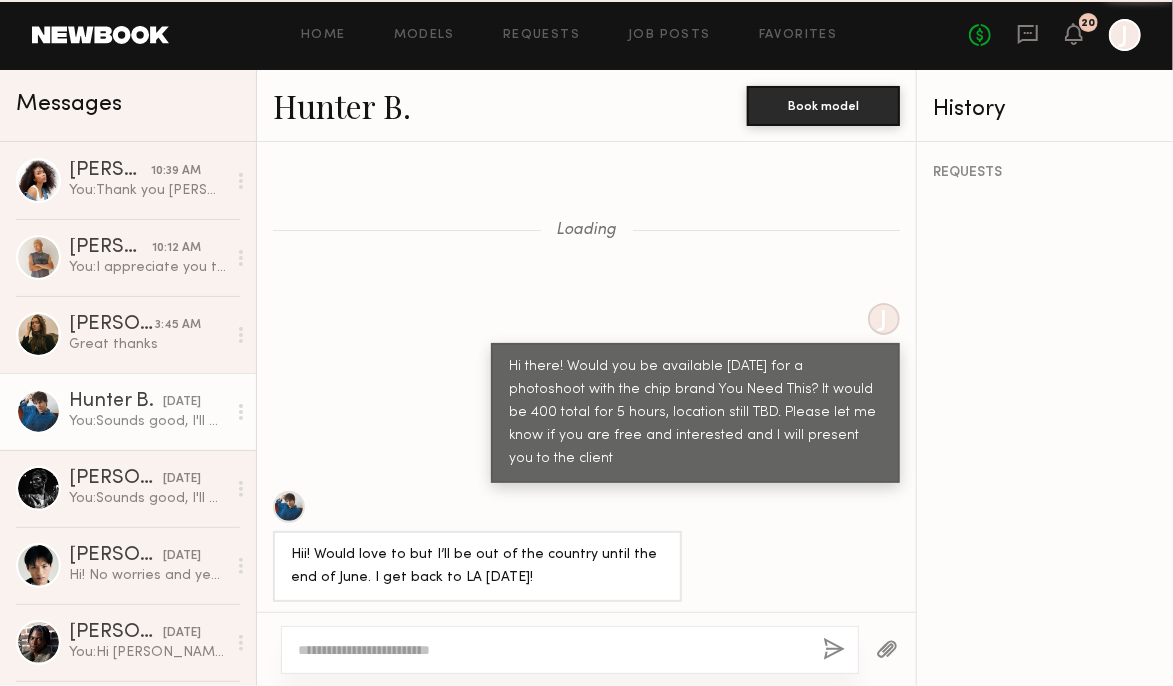 scroll, scrollTop: 3941, scrollLeft: 0, axis: vertical 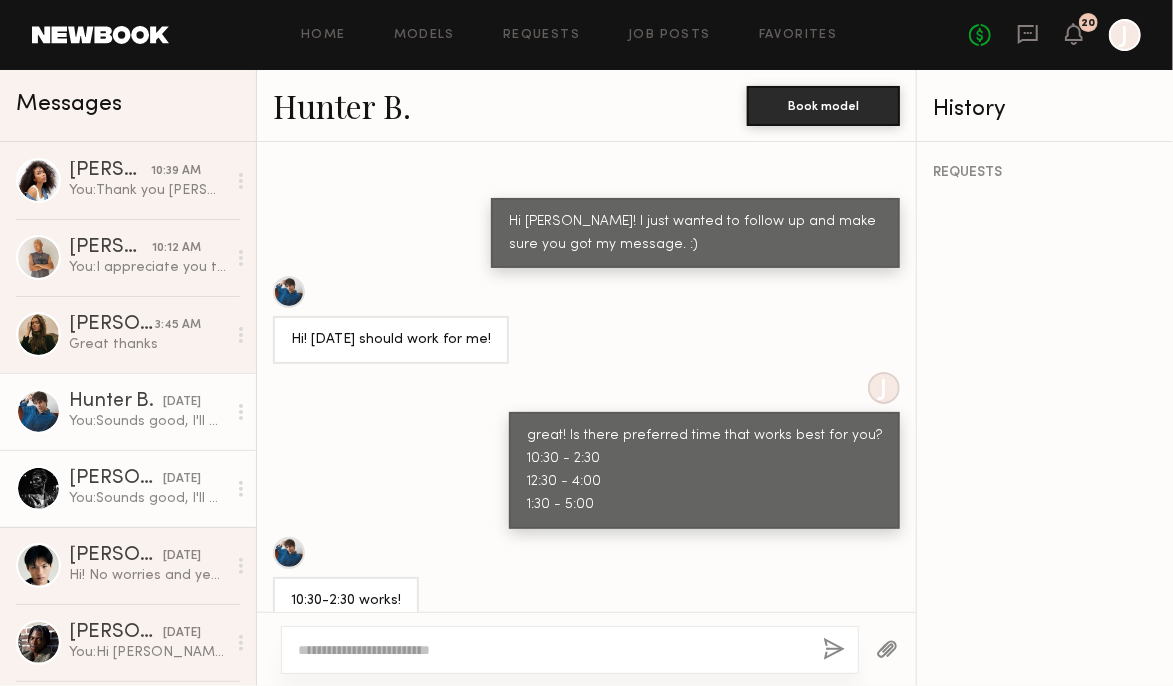 click on "[DATE]" 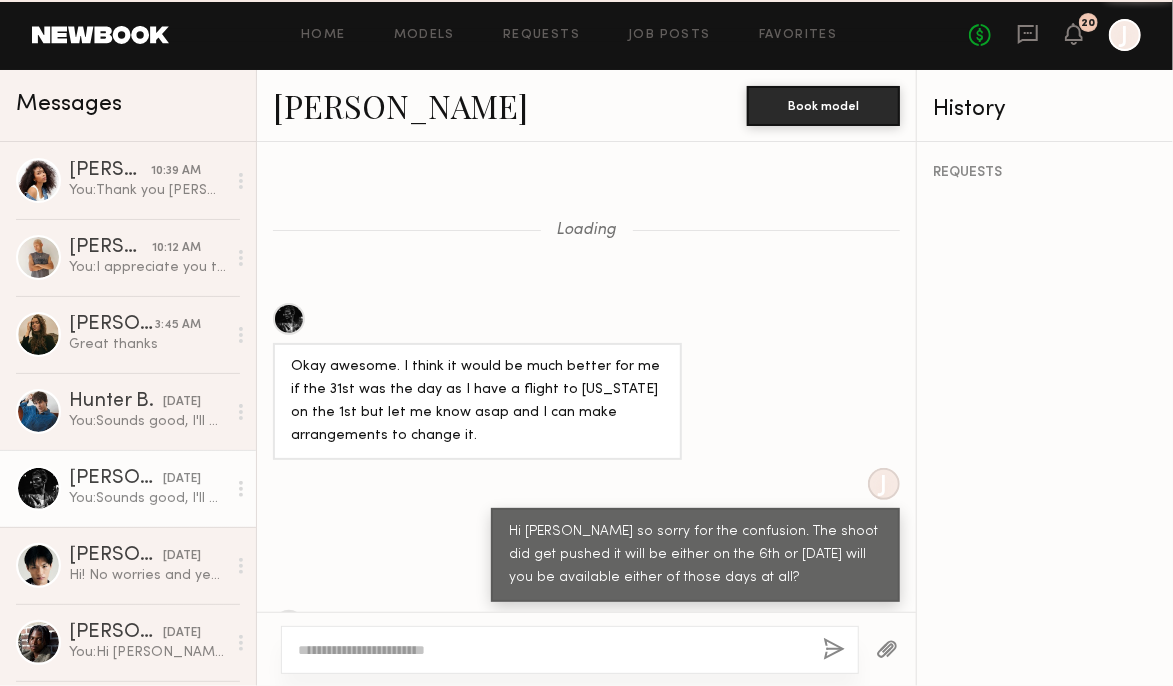 scroll, scrollTop: 1051, scrollLeft: 0, axis: vertical 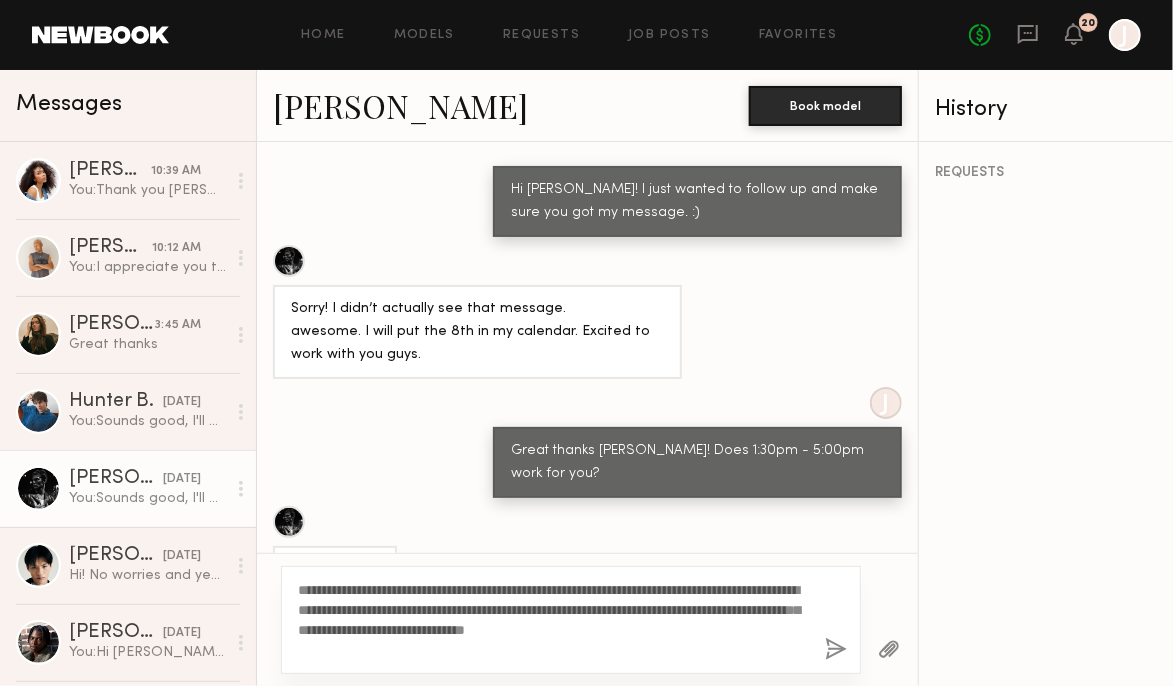 drag, startPoint x: 450, startPoint y: 589, endPoint x: 261, endPoint y: 589, distance: 189 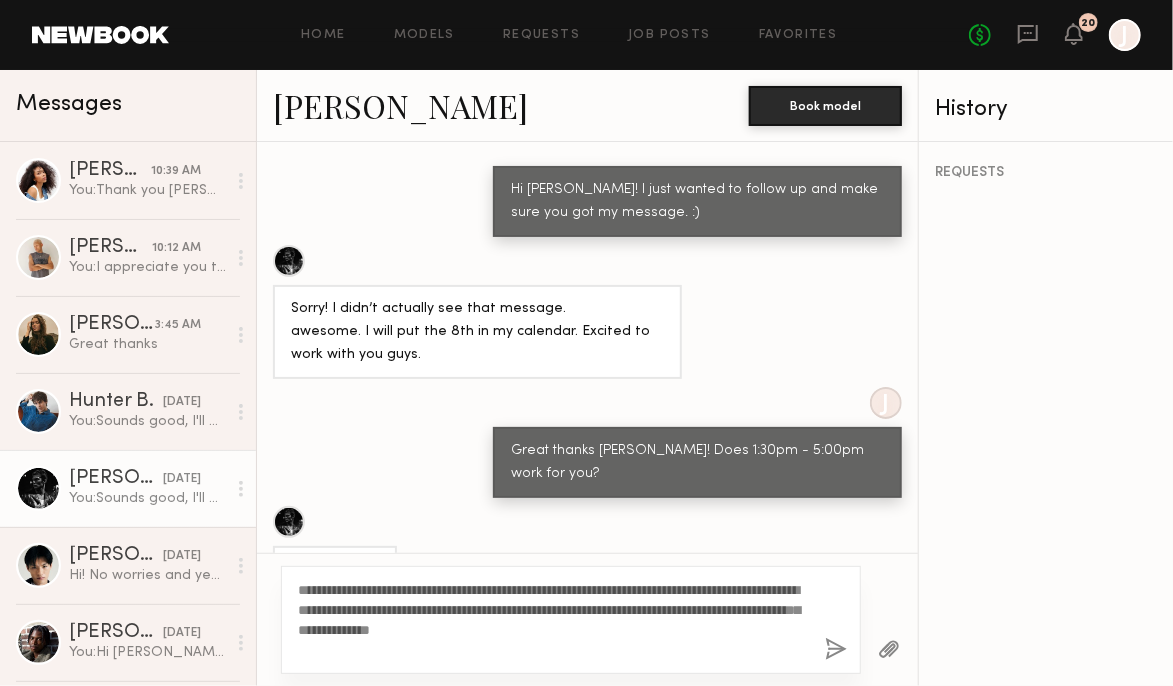 click on "**********" 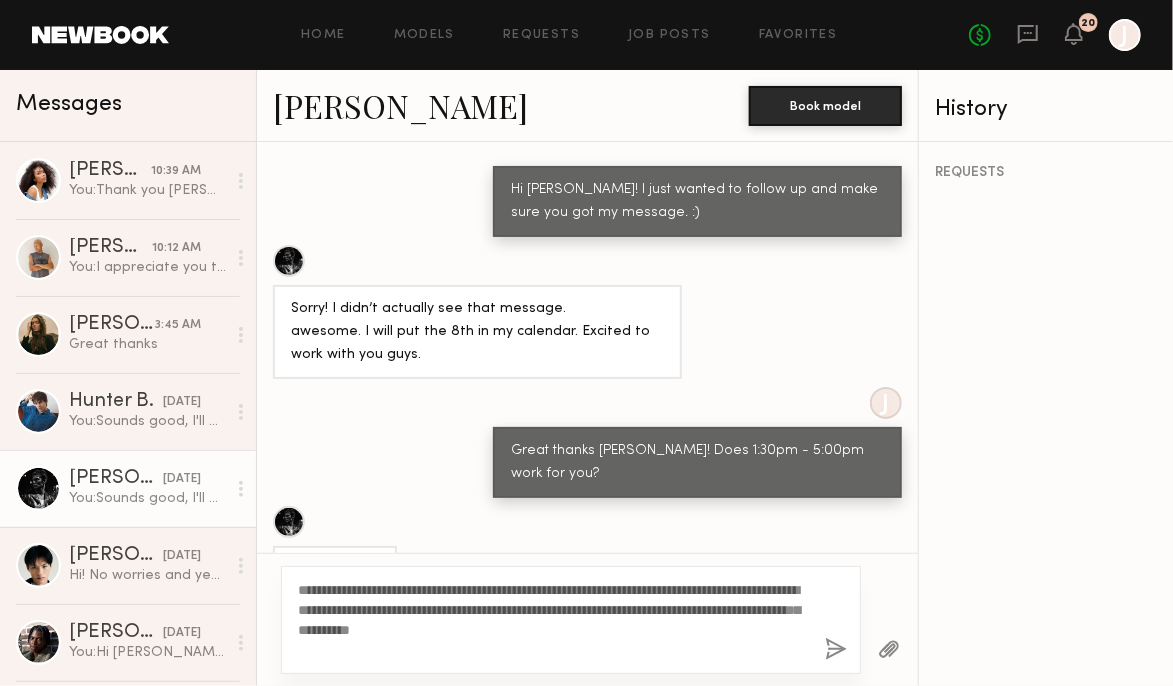 type on "**********" 